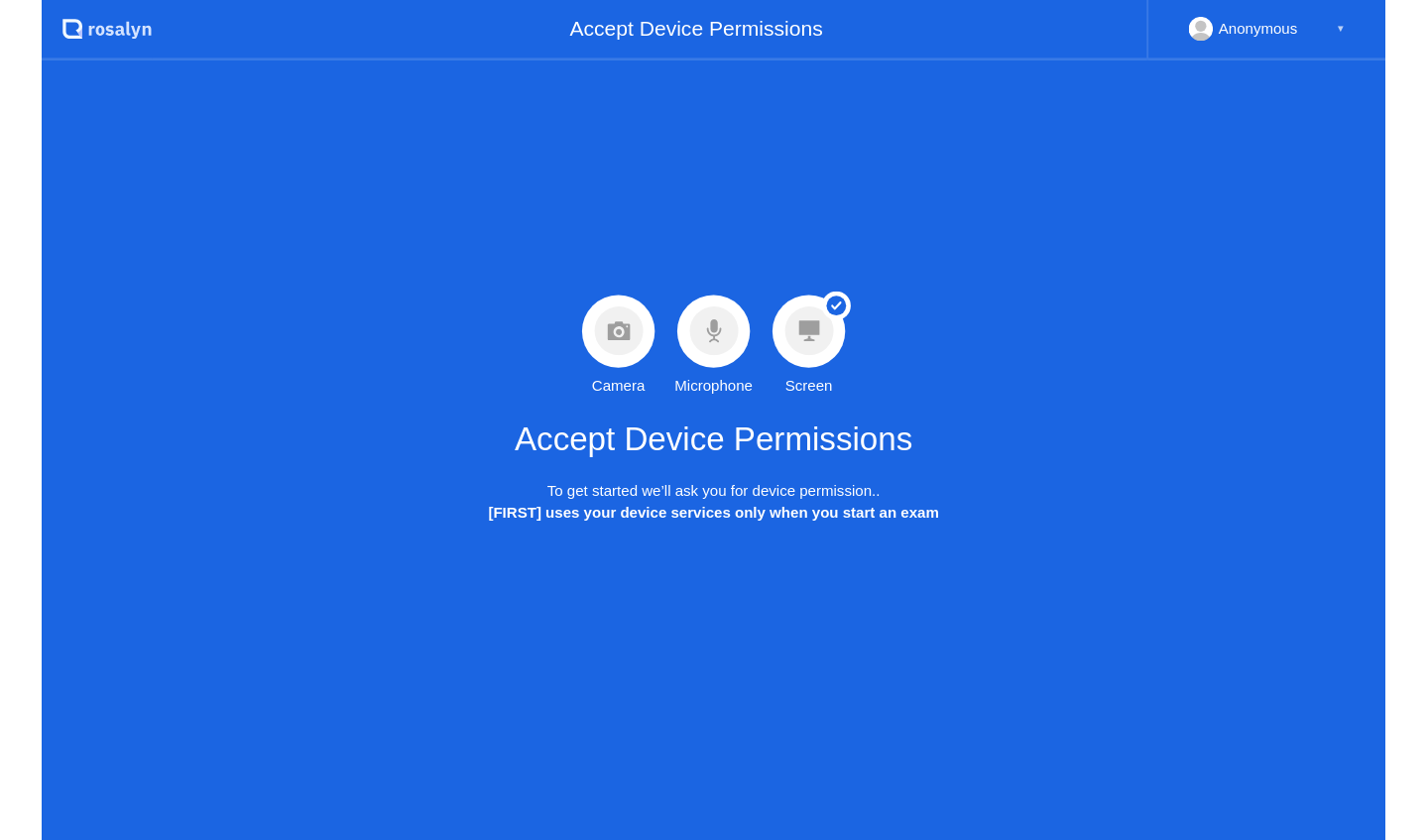 scroll, scrollTop: 0, scrollLeft: 0, axis: both 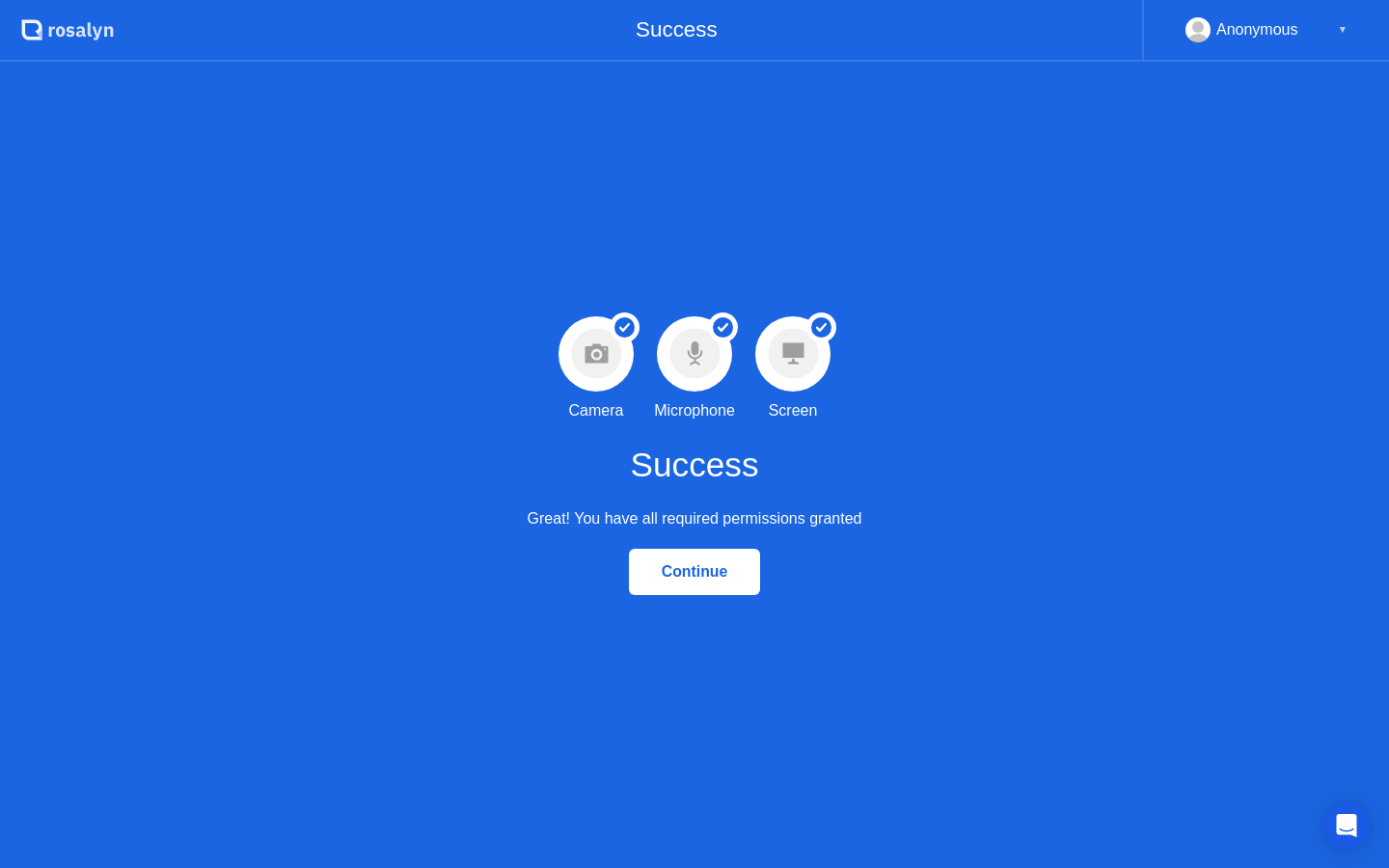 click on "Continue" 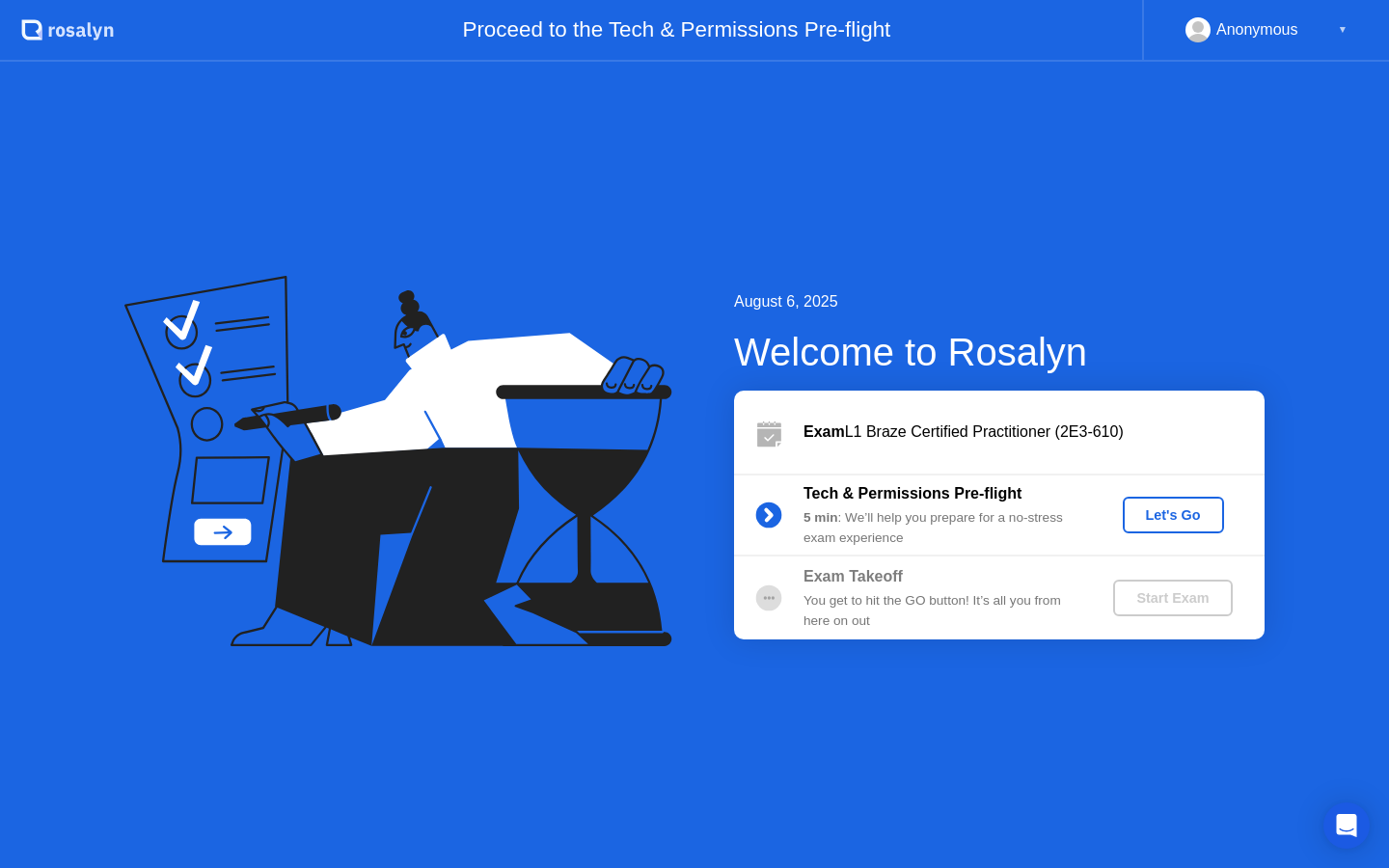 click on "Let's Go" 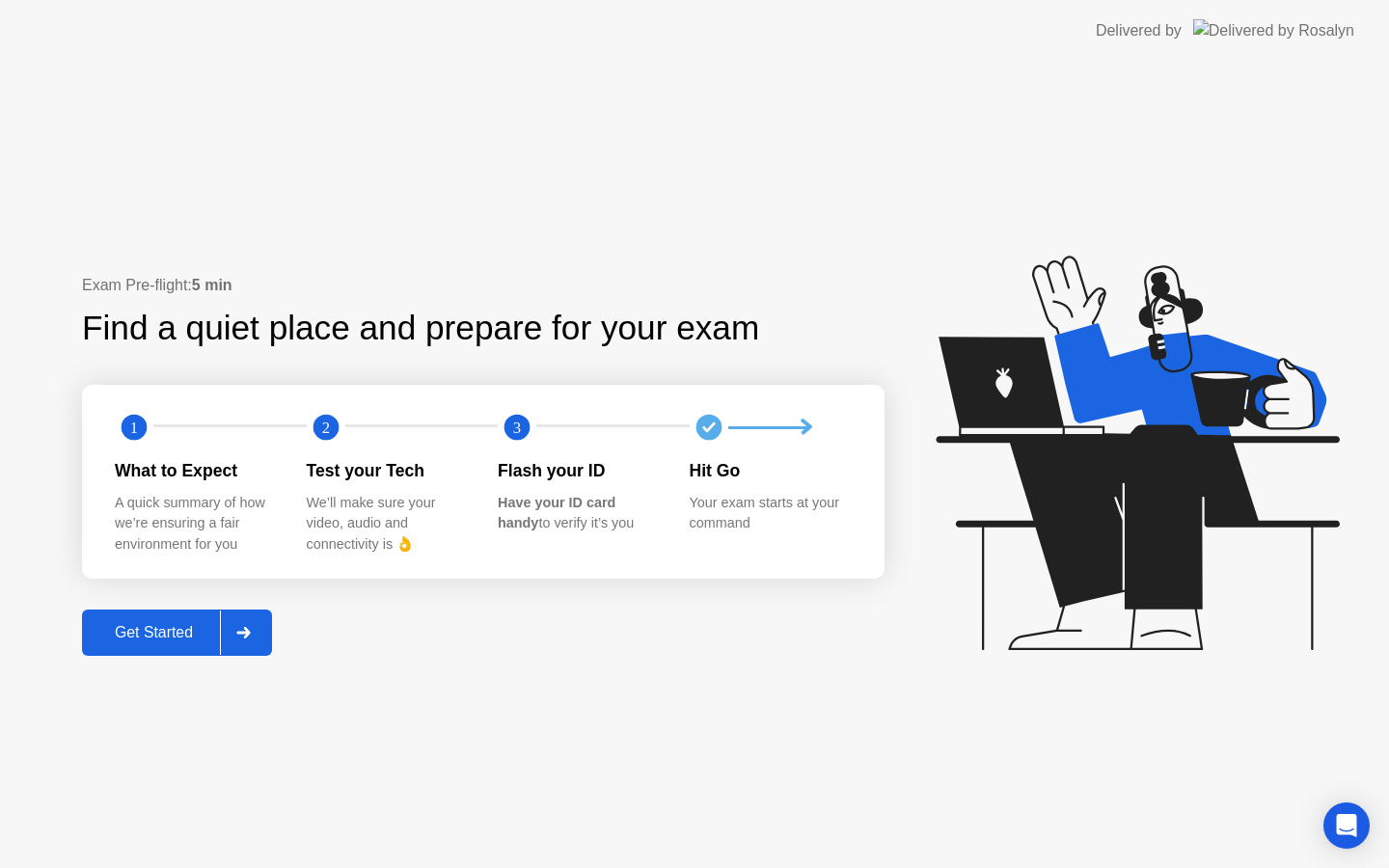 click on "Get Started" 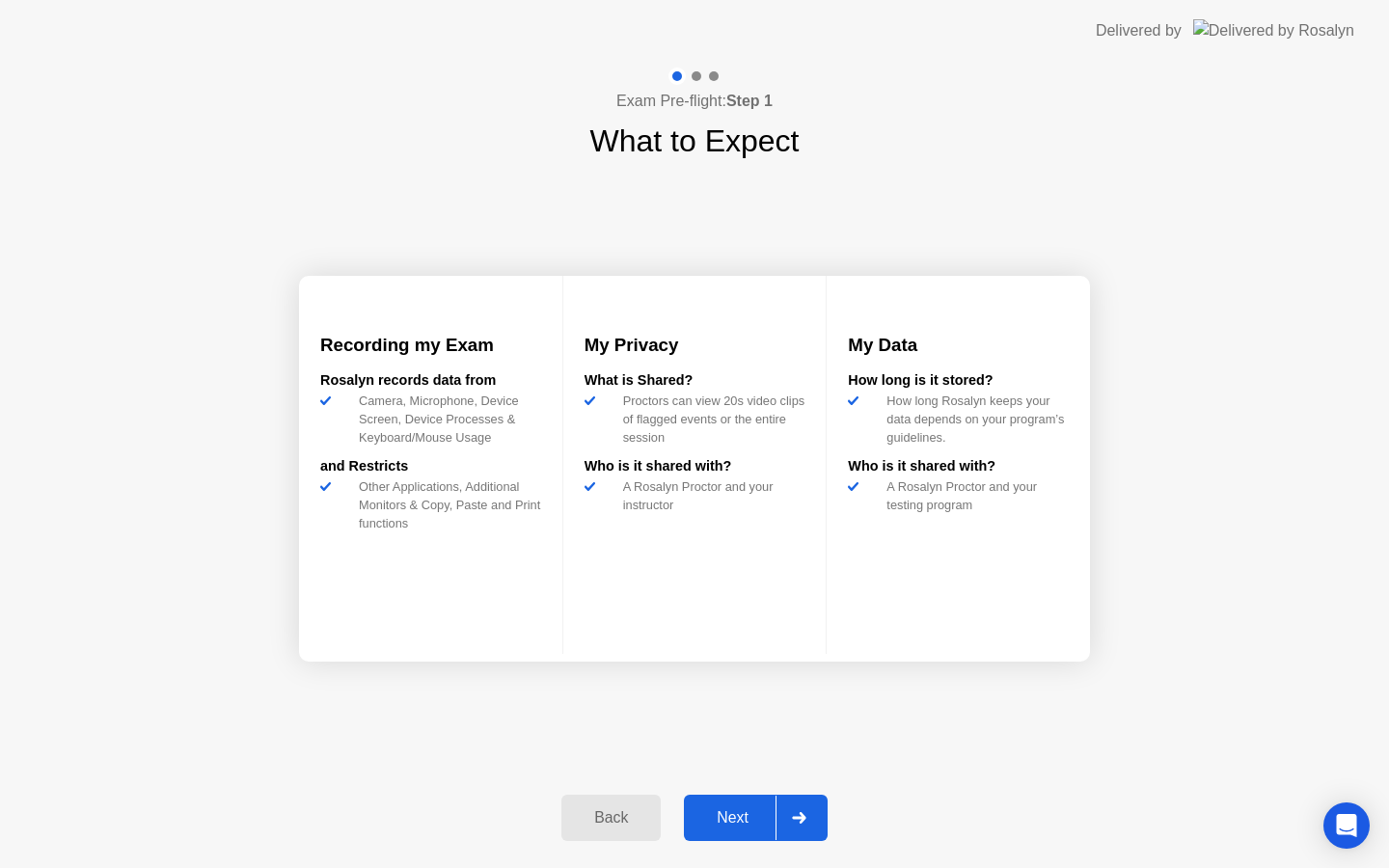 click on "Next" 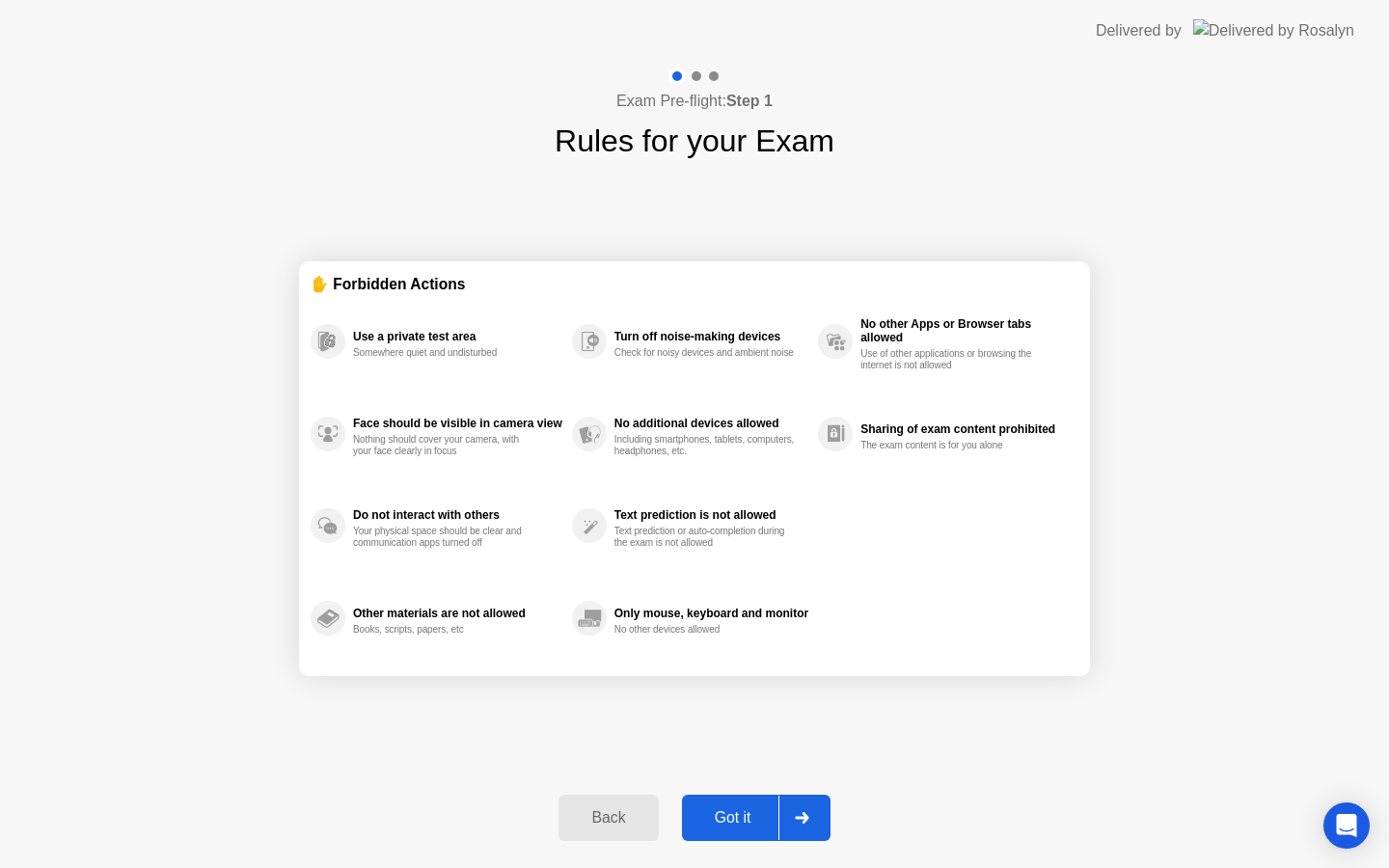 click on "Got it" 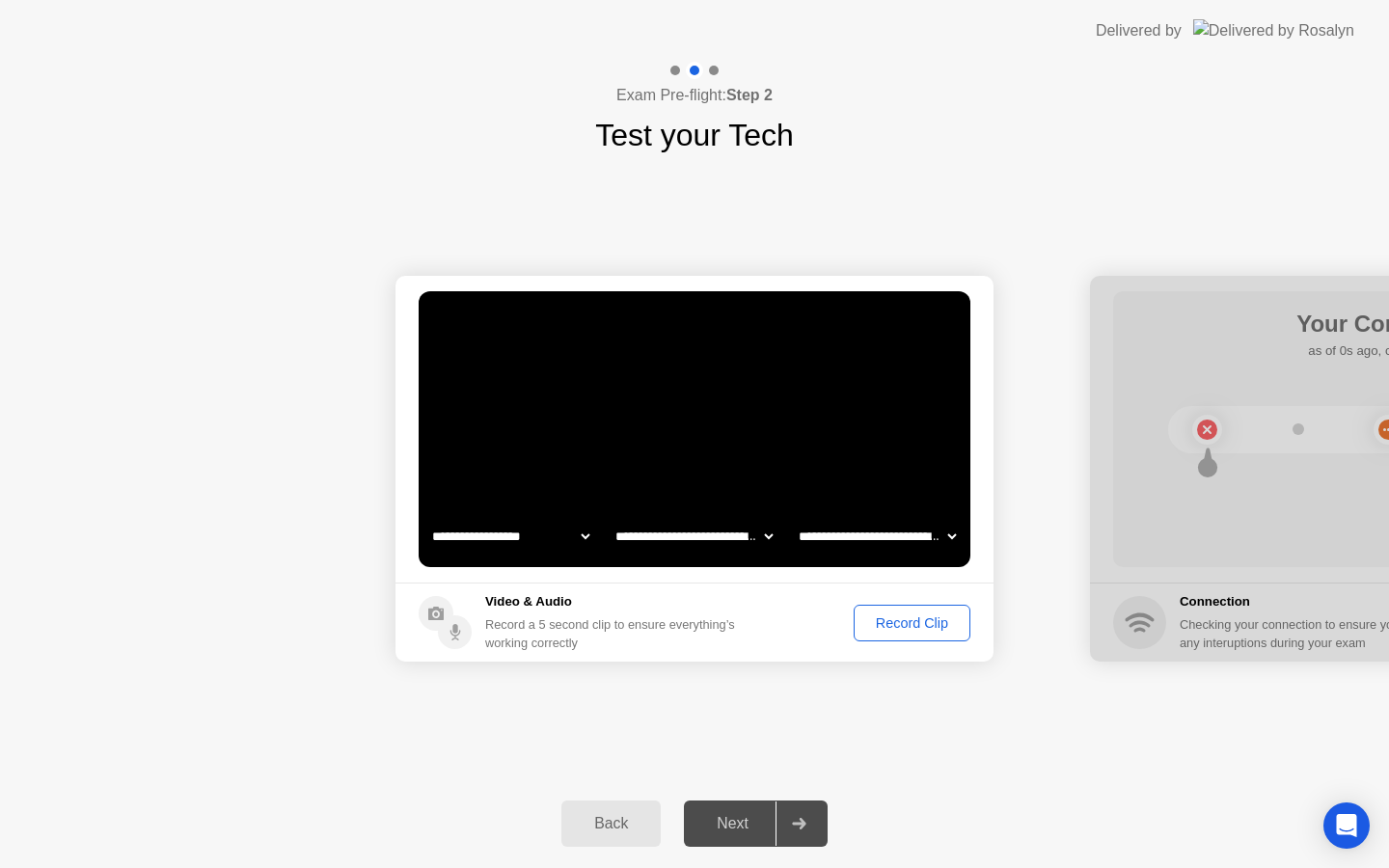 click on "Next" 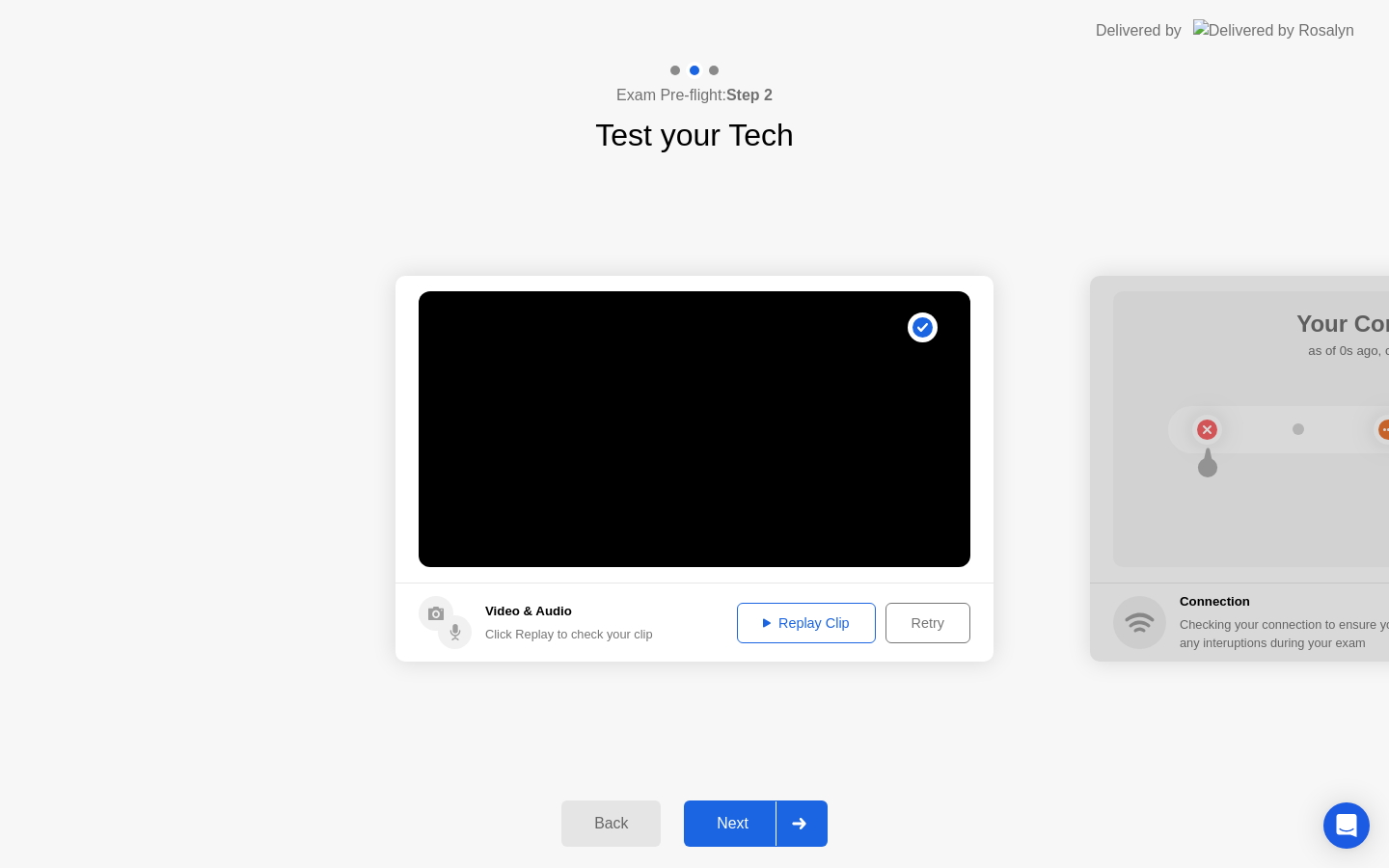 click on "Next" 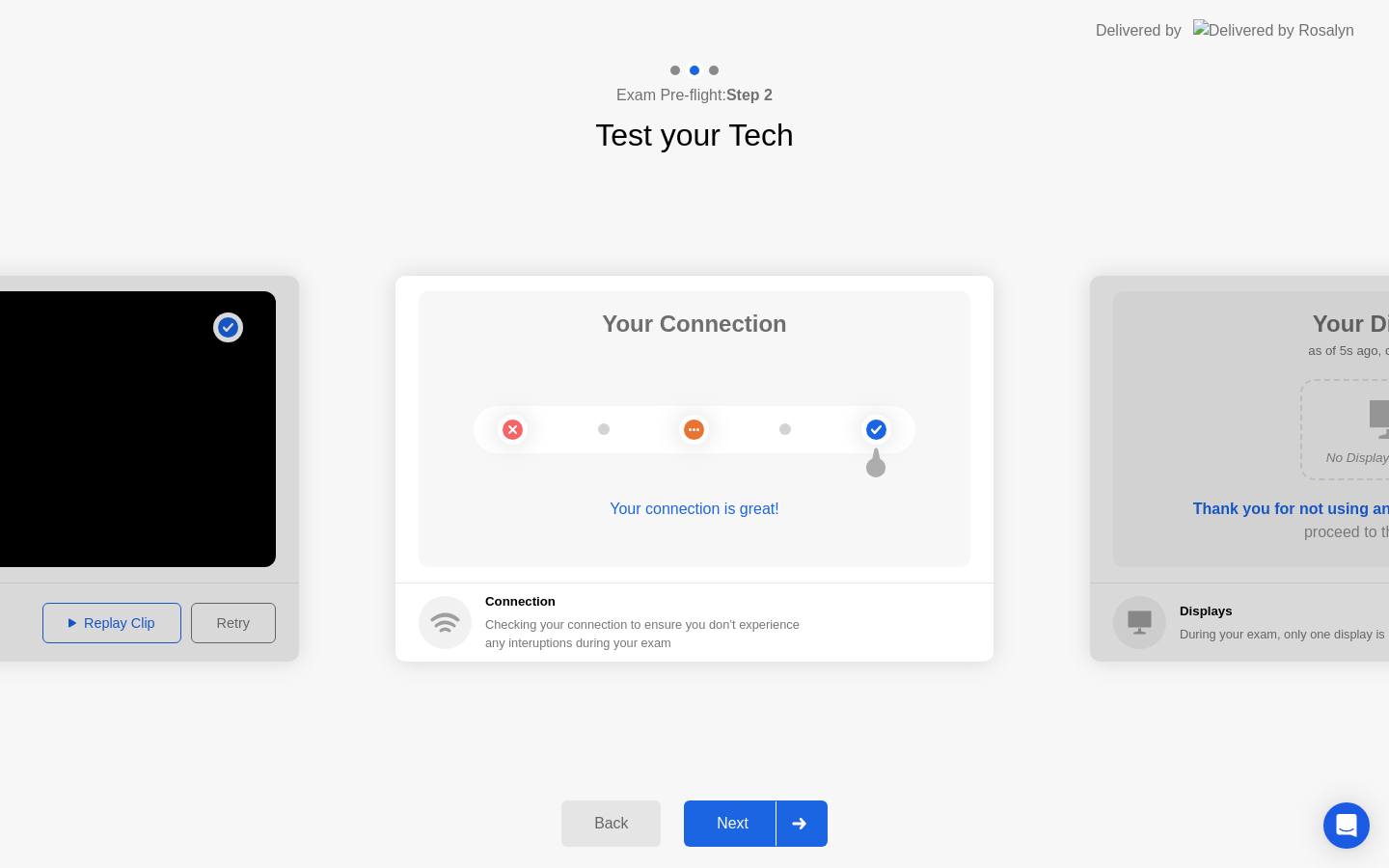 click on "Next" 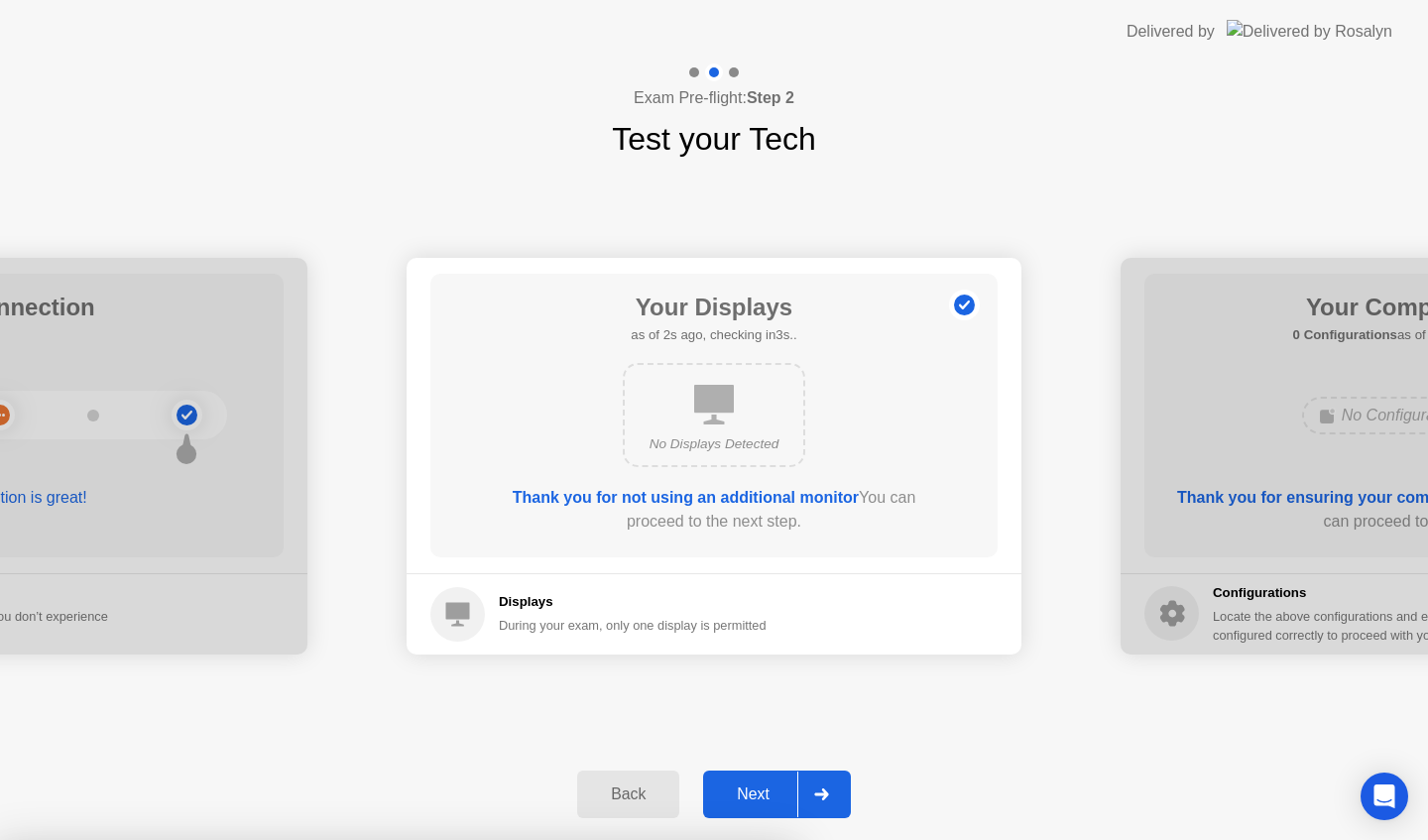 click on "Close App" at bounding box center (397, 1193) 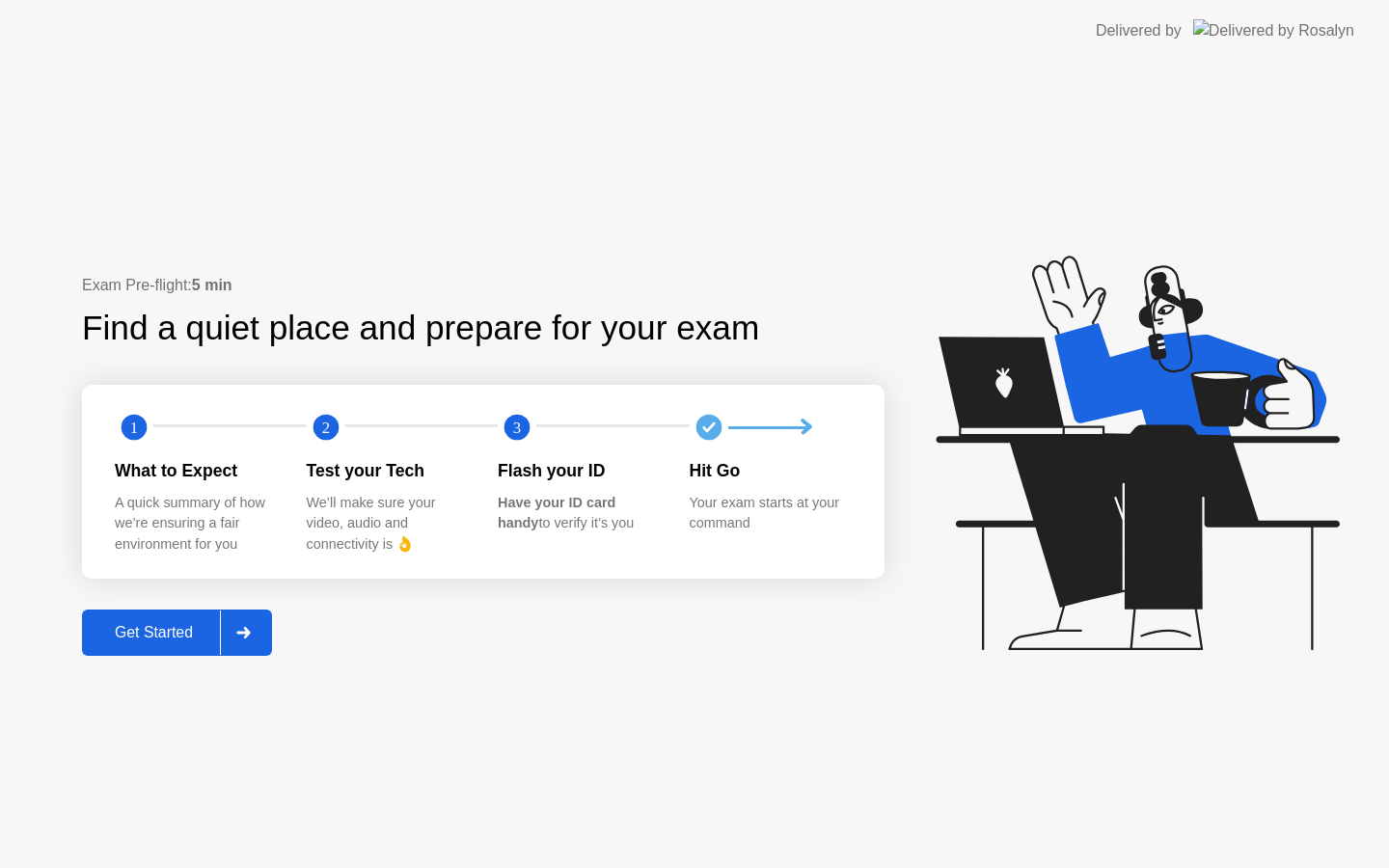 click on "Get Started" 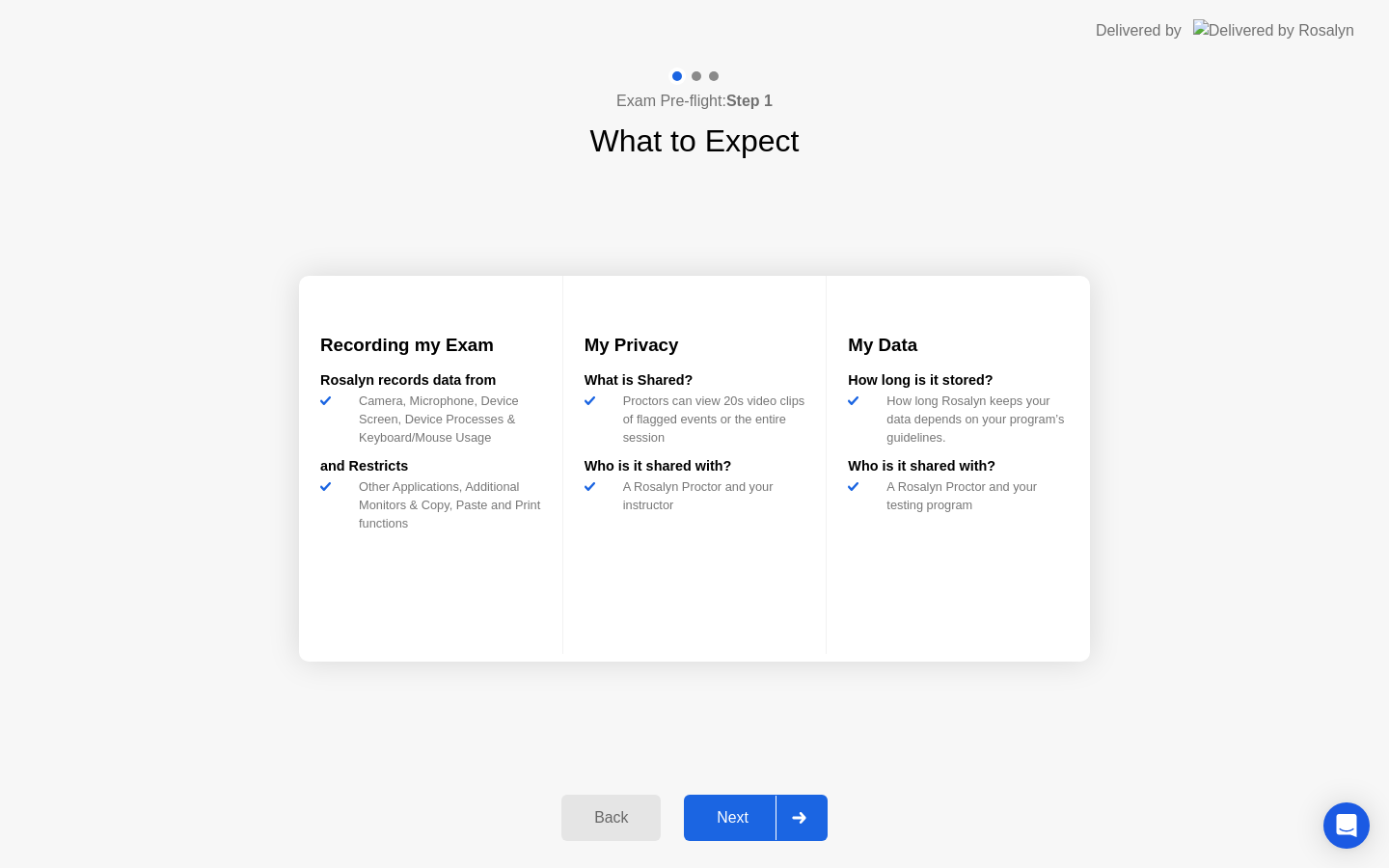 click on "Next" 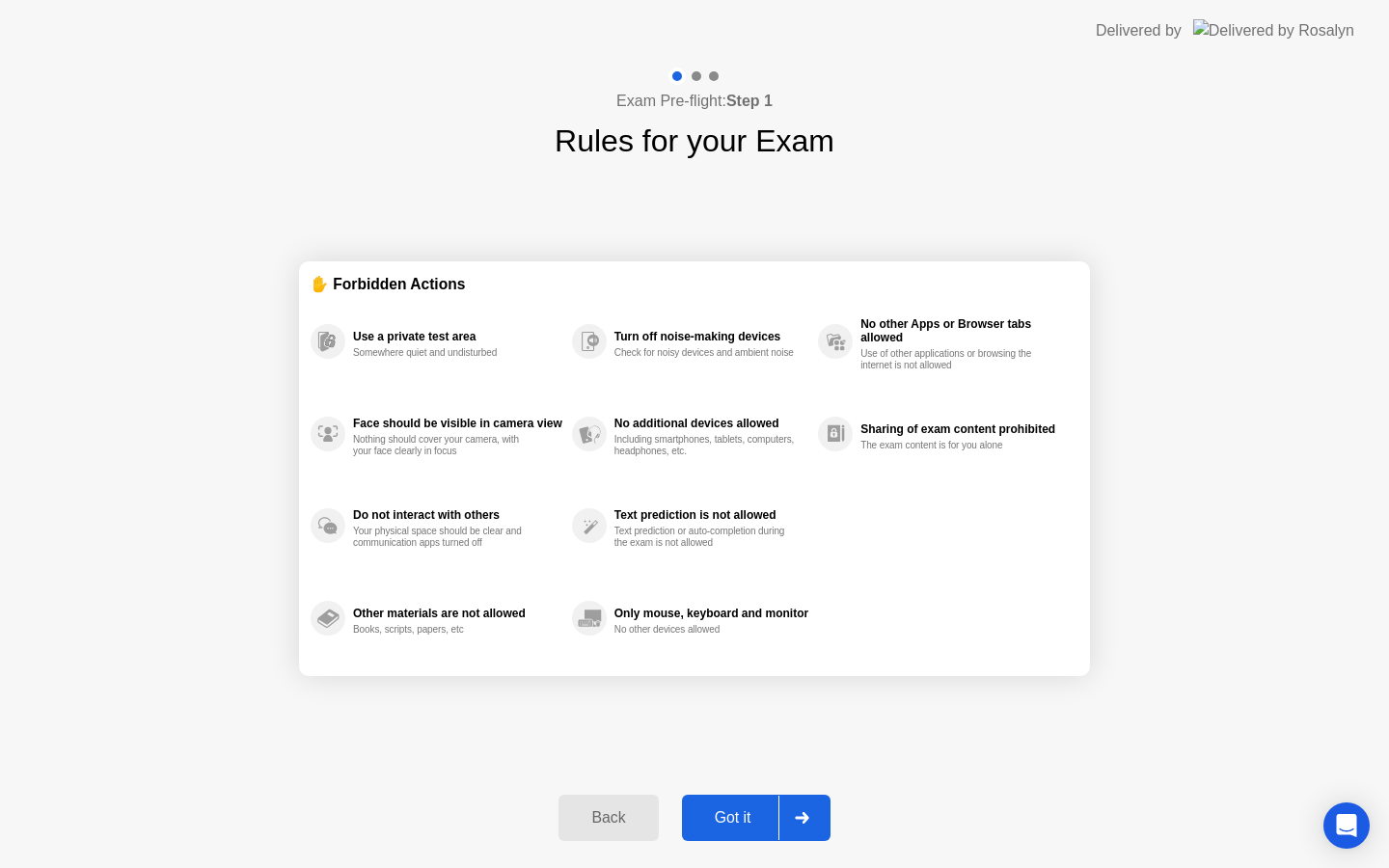 click on "Got it" 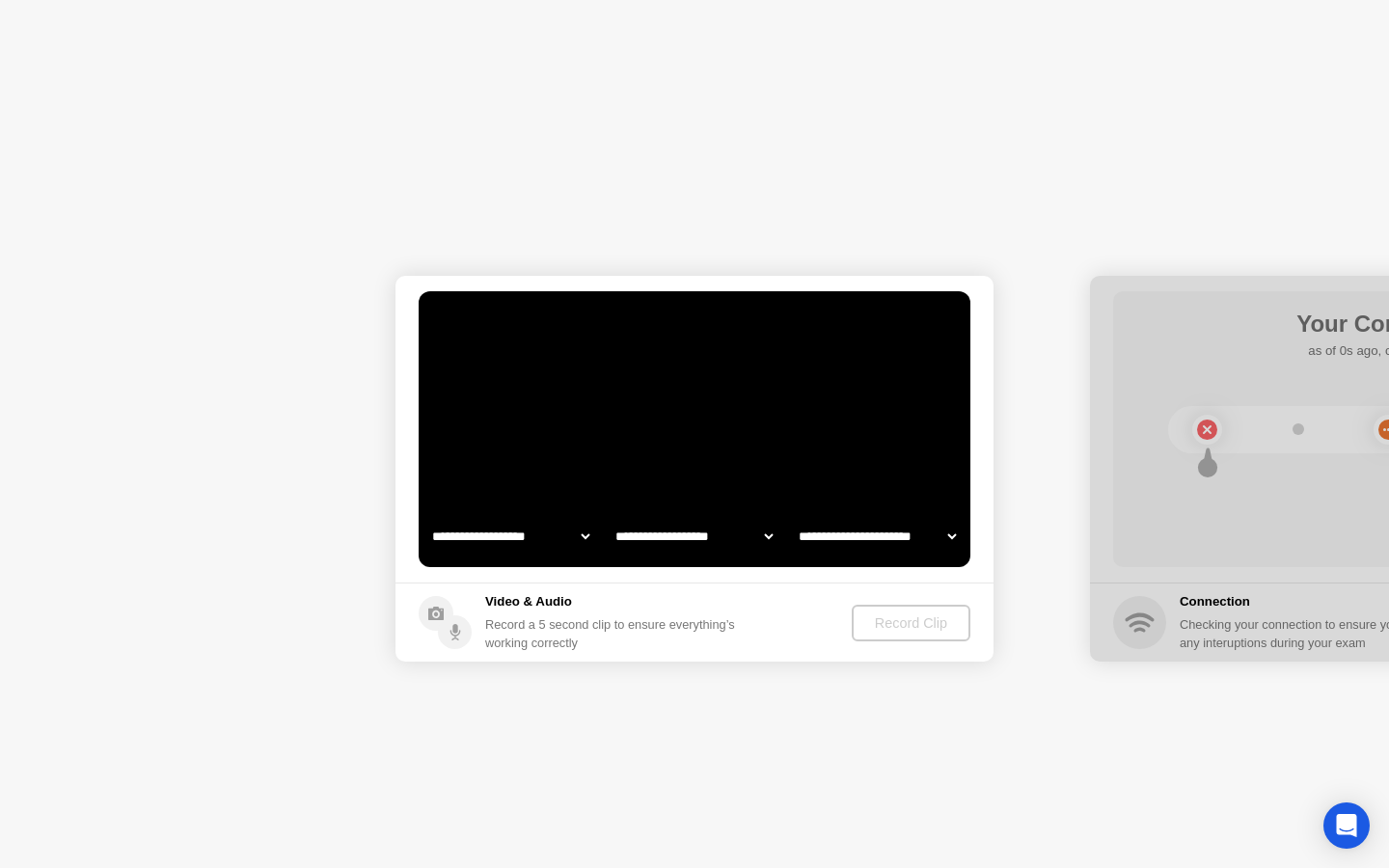 select on "**********" 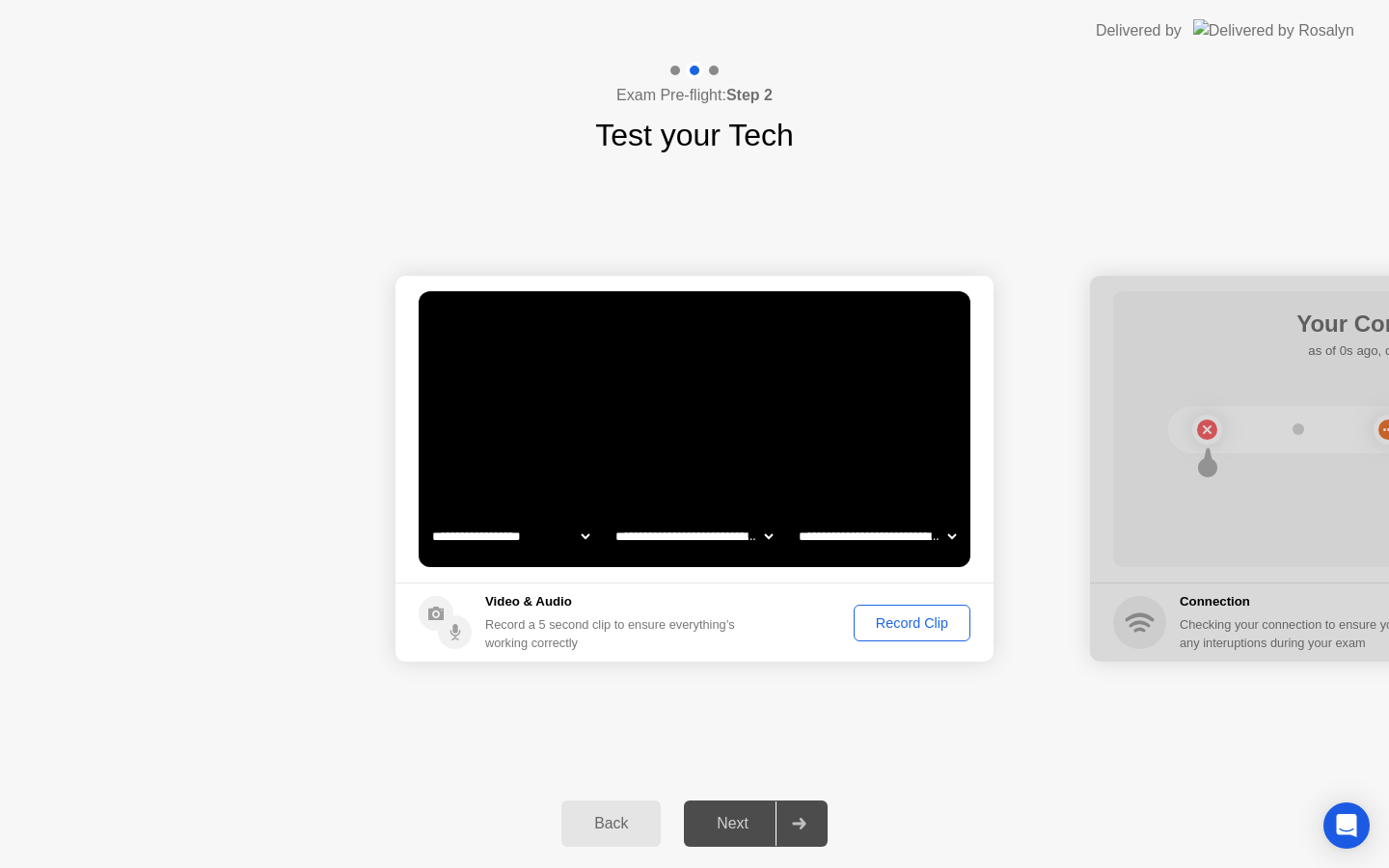 click on "Record Clip" 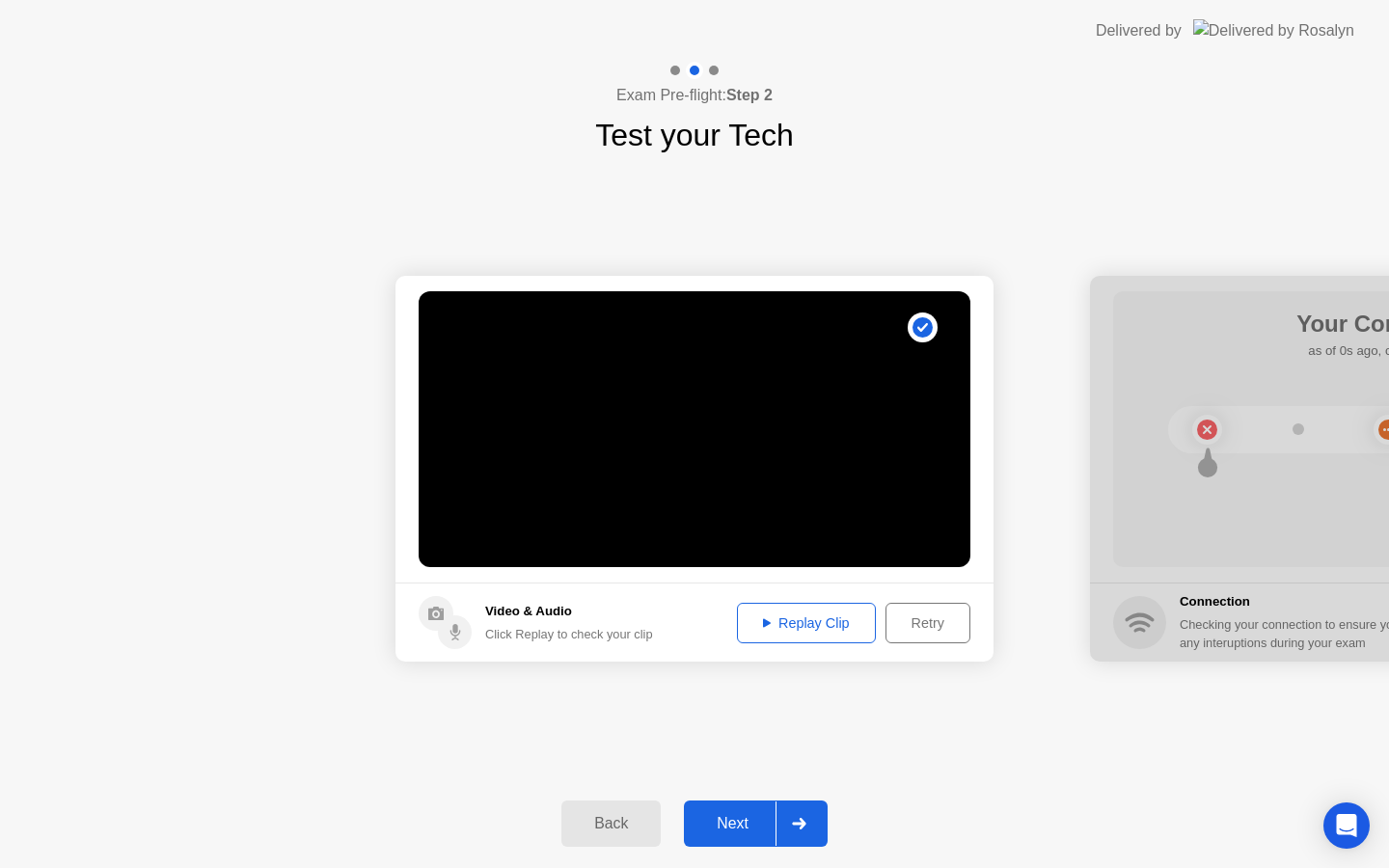 click on "Next" 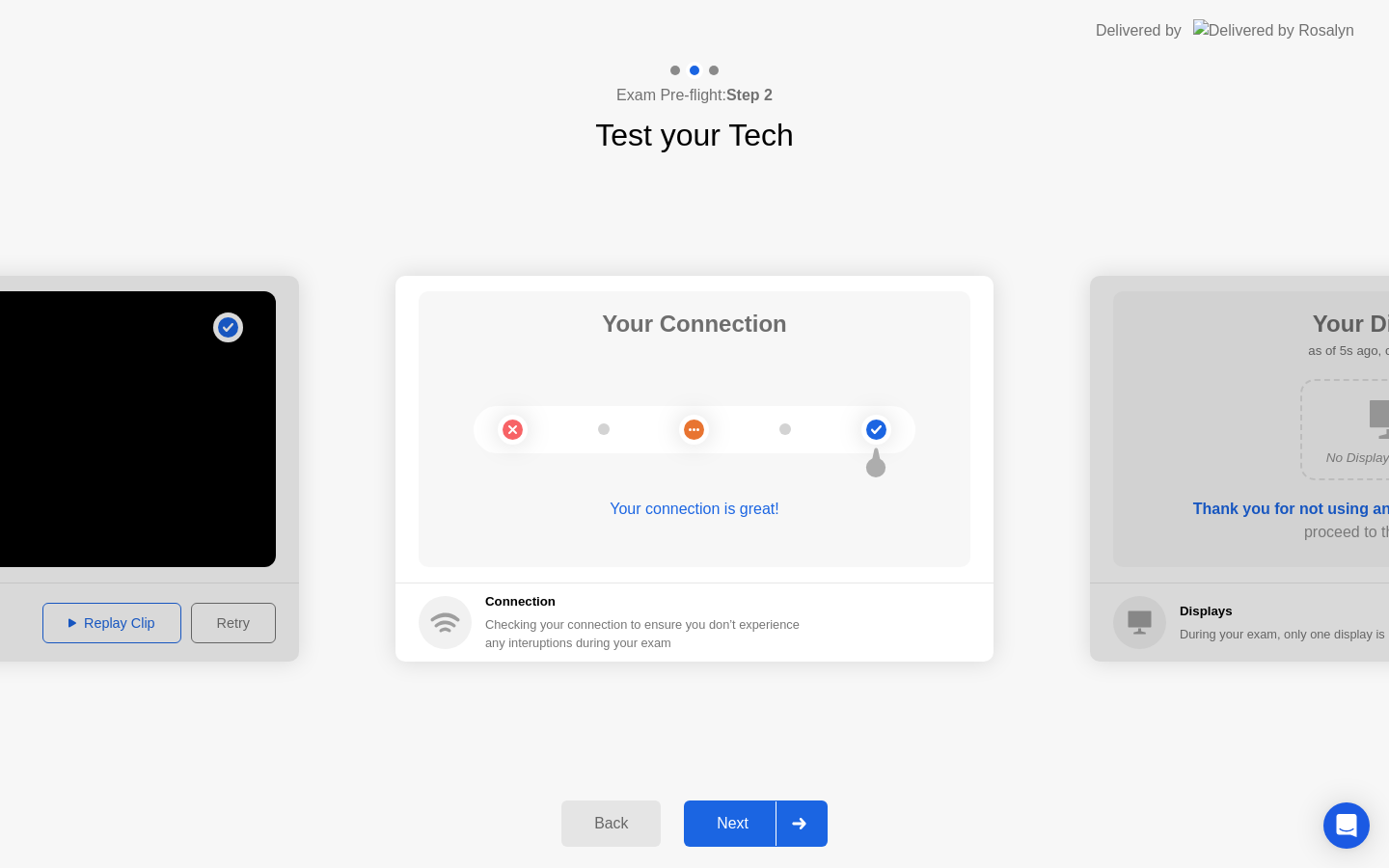 click on "Next" 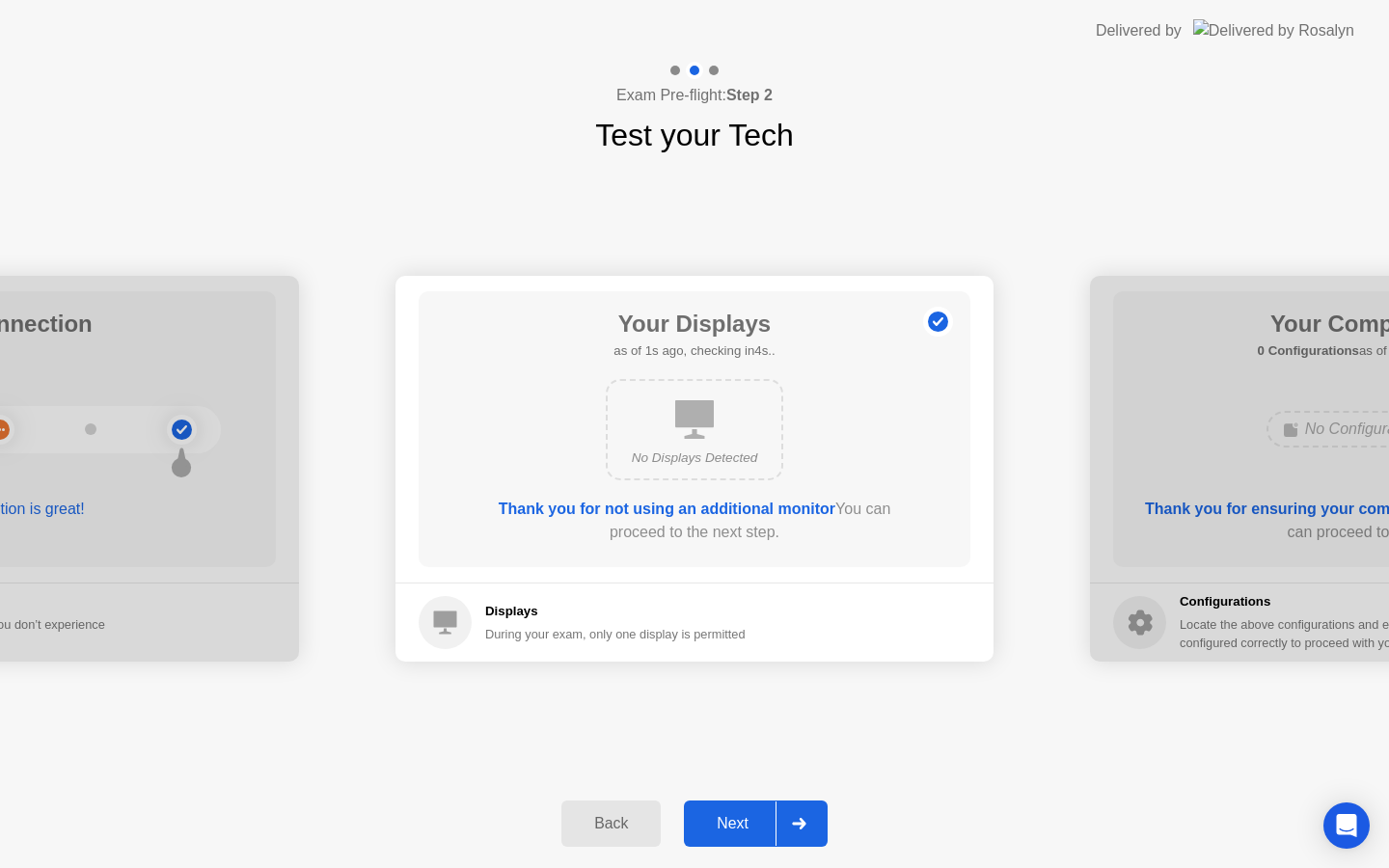 click on "Next" 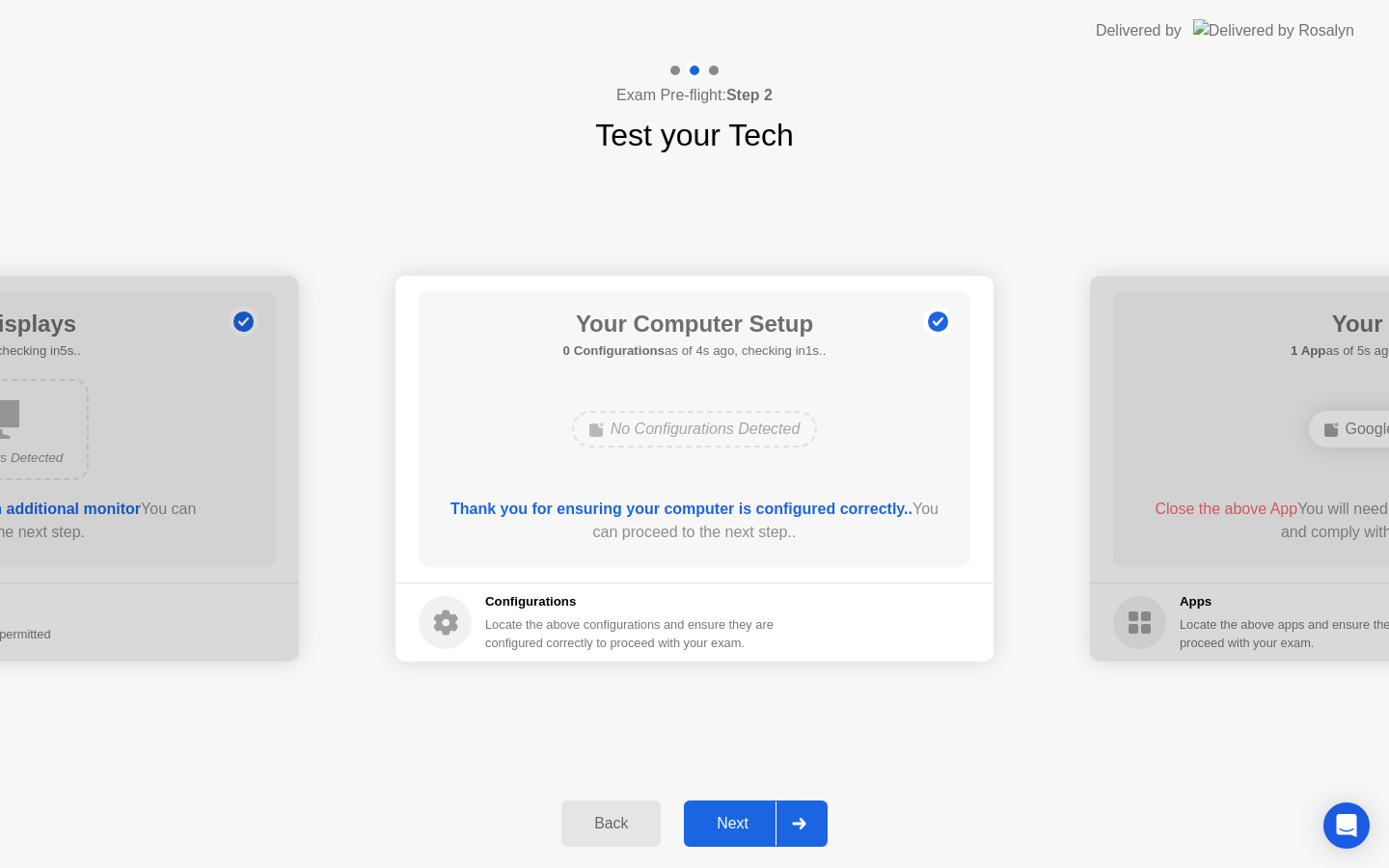 click on "Next" 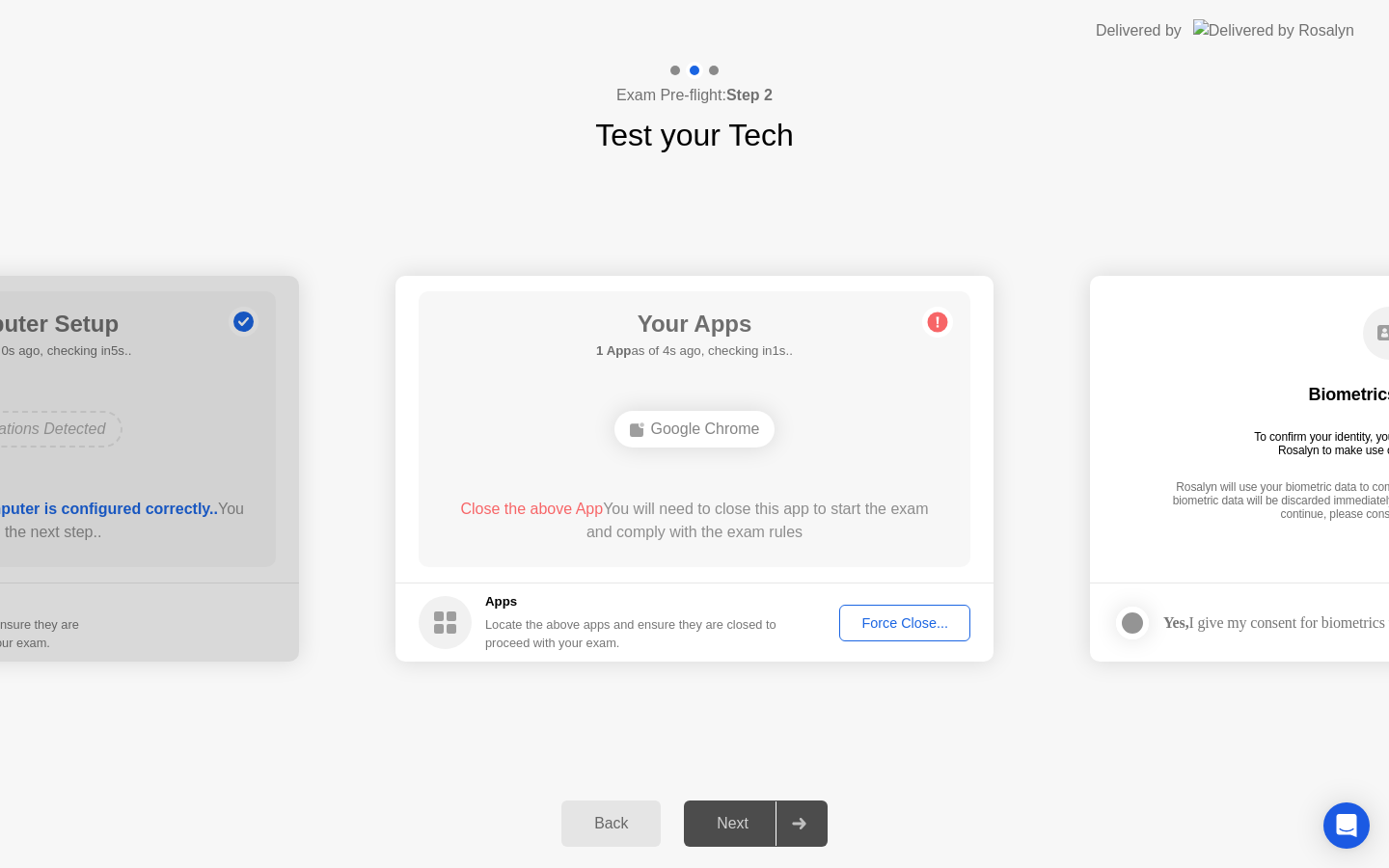 click on "Force Close..." 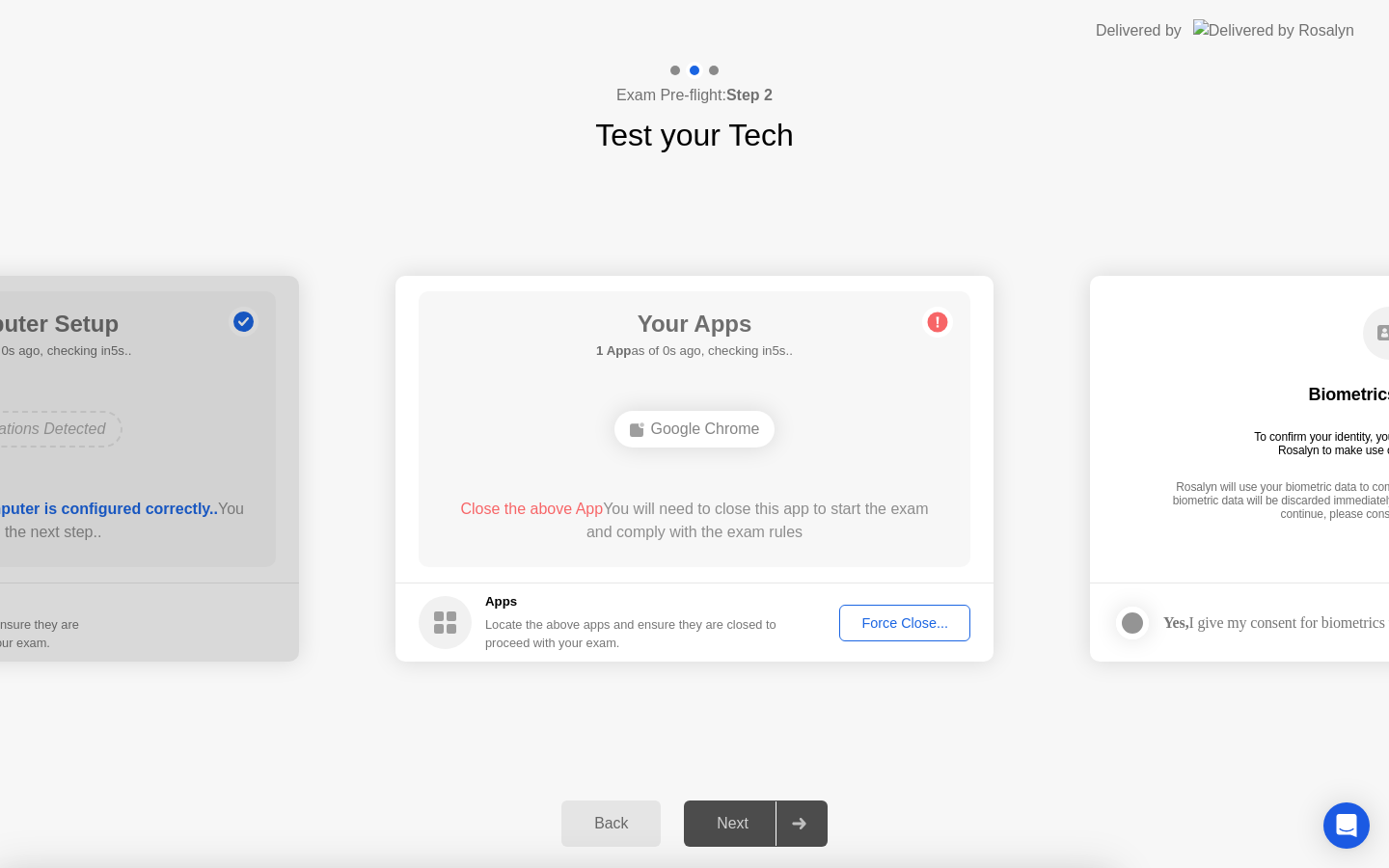 click on "Confirm" at bounding box center [620, 1134] 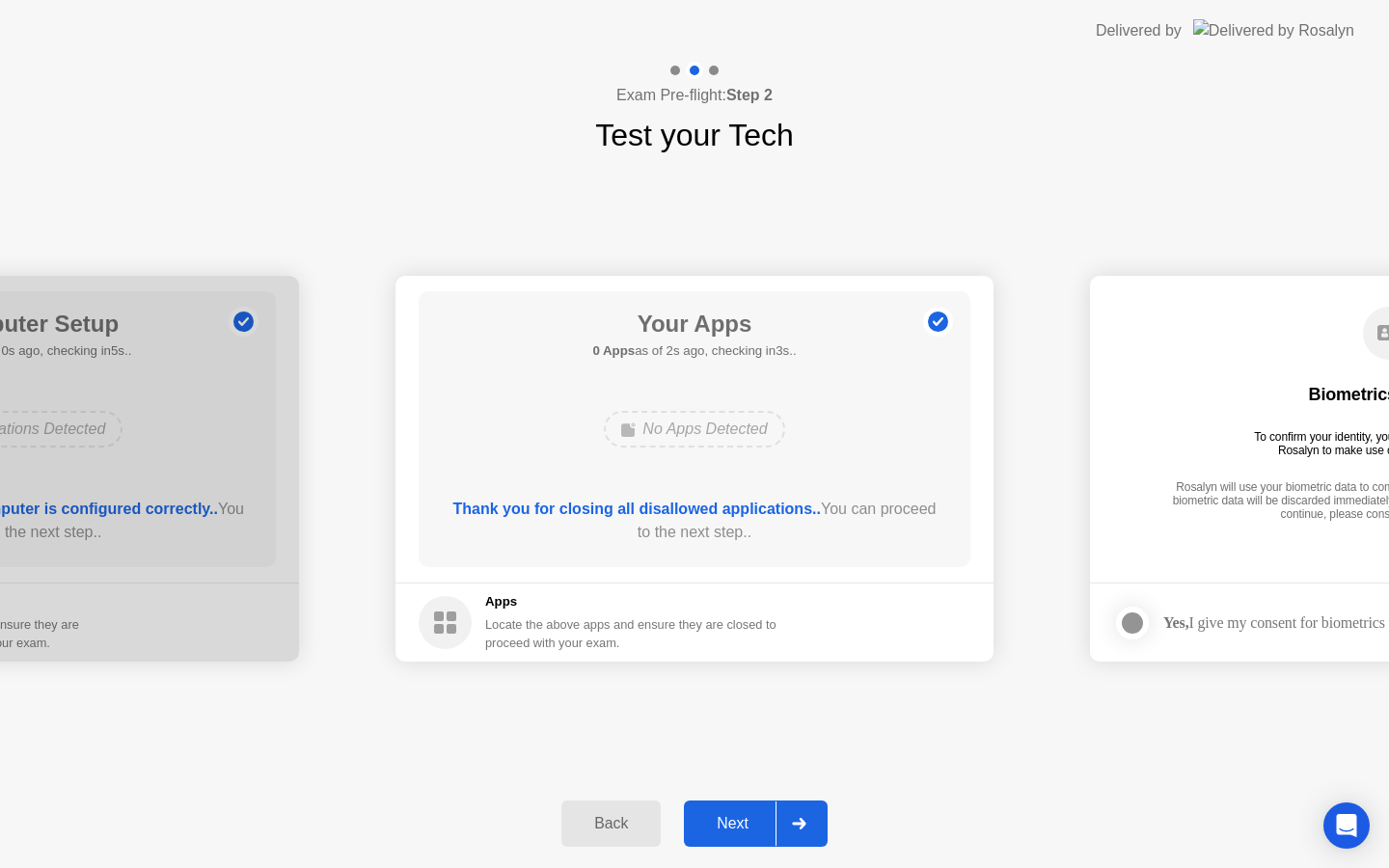 click 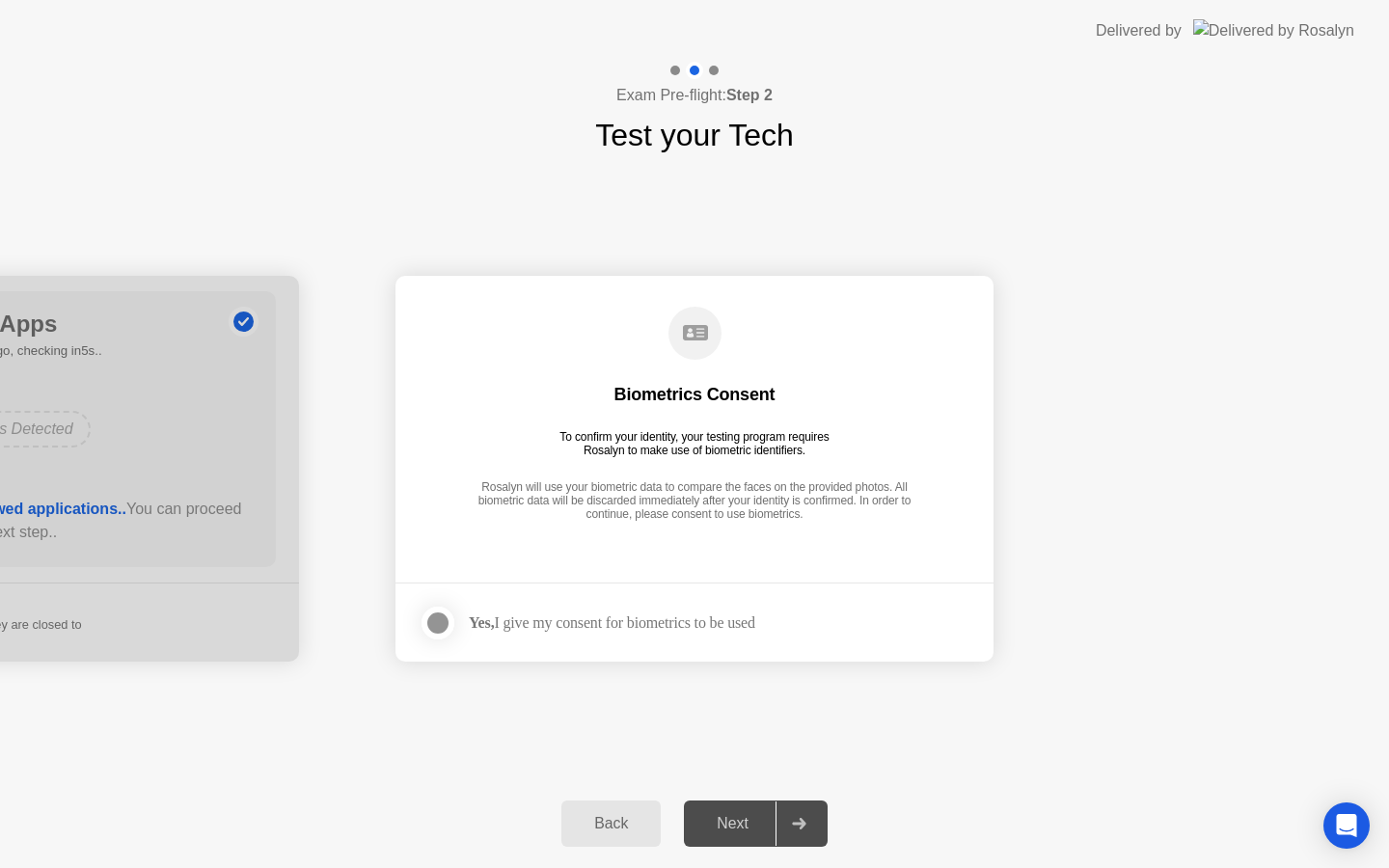 click 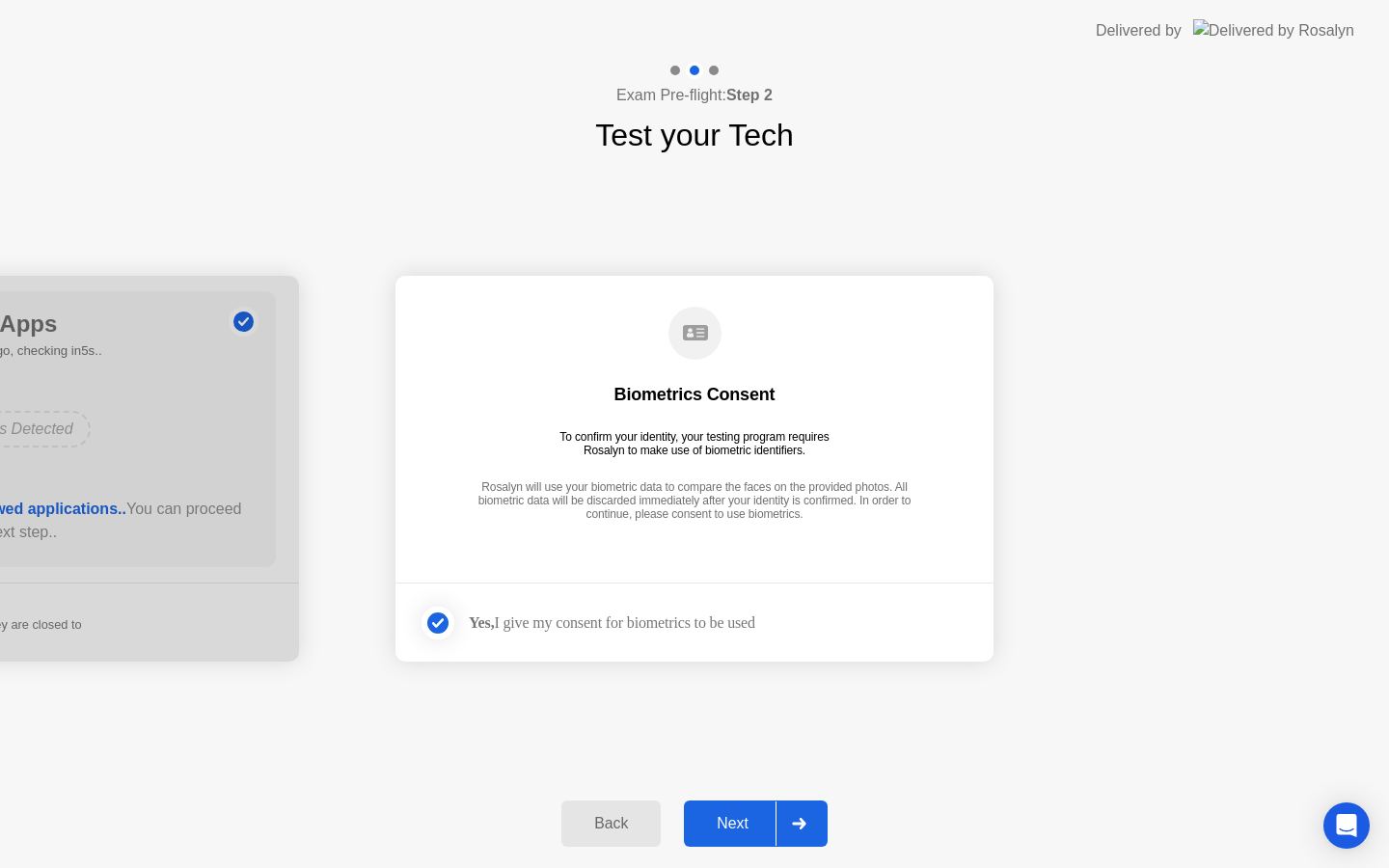 click on "Next" 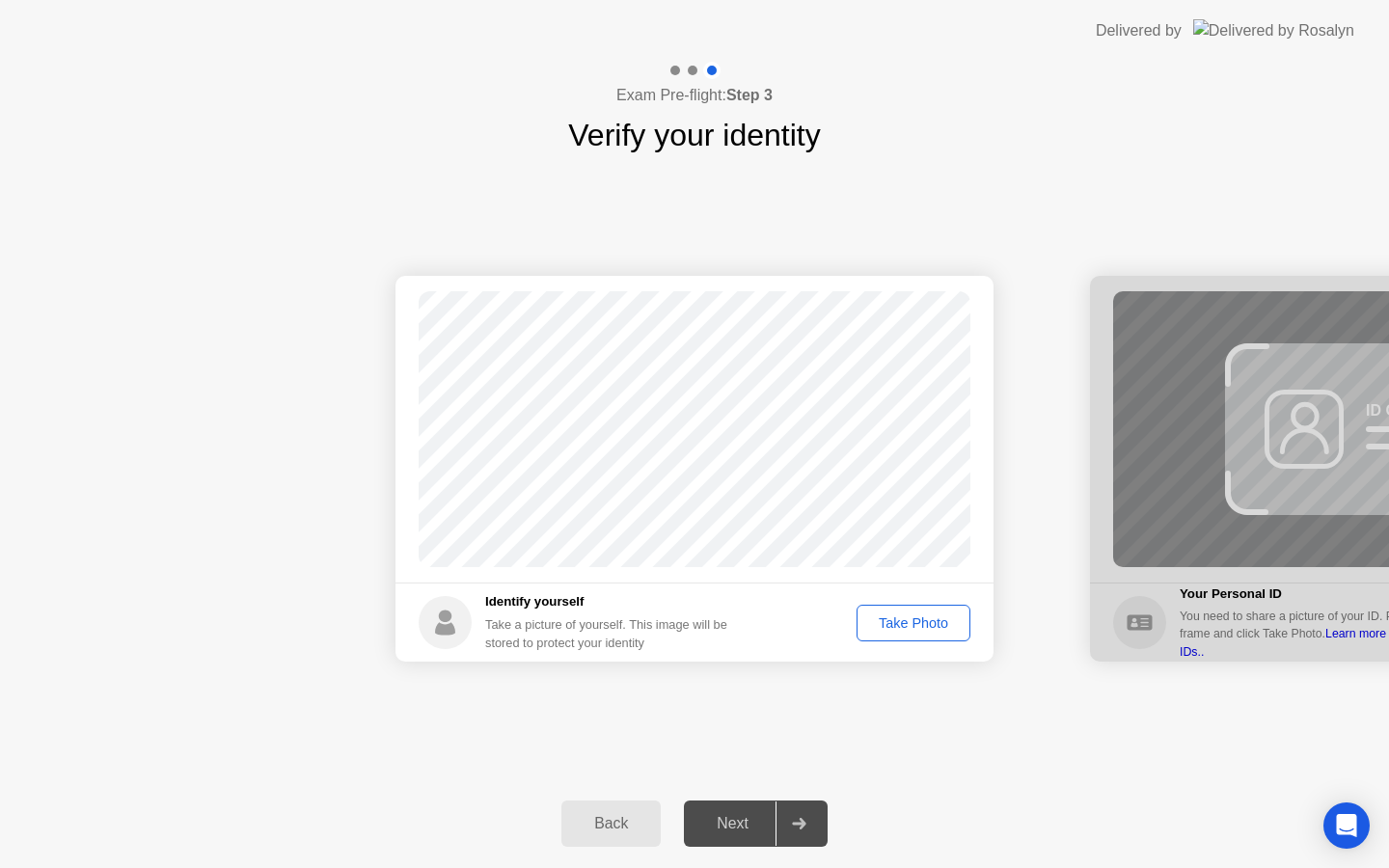 click on "Take Photo" 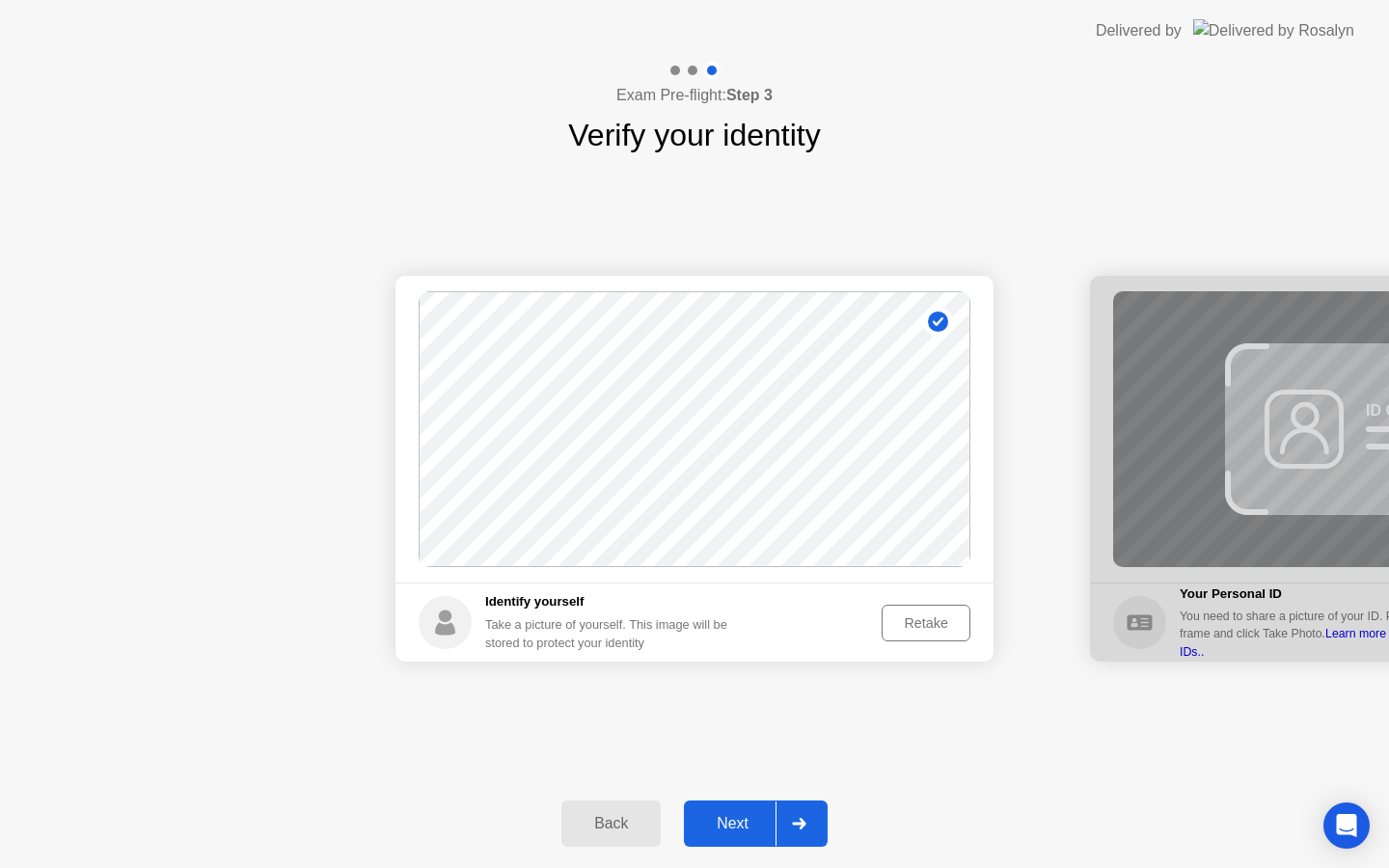click on "Next" 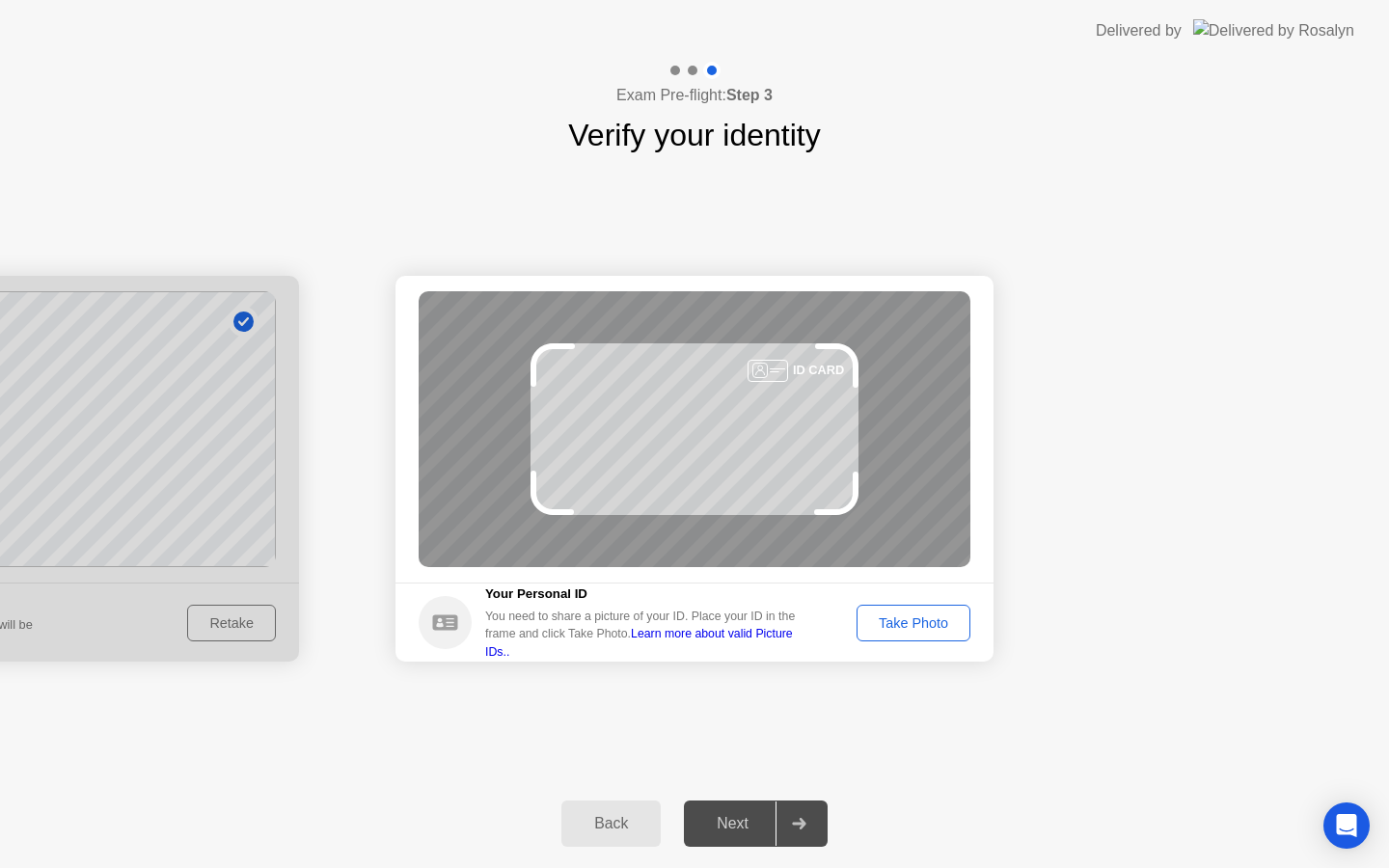 click on "Take Photo" 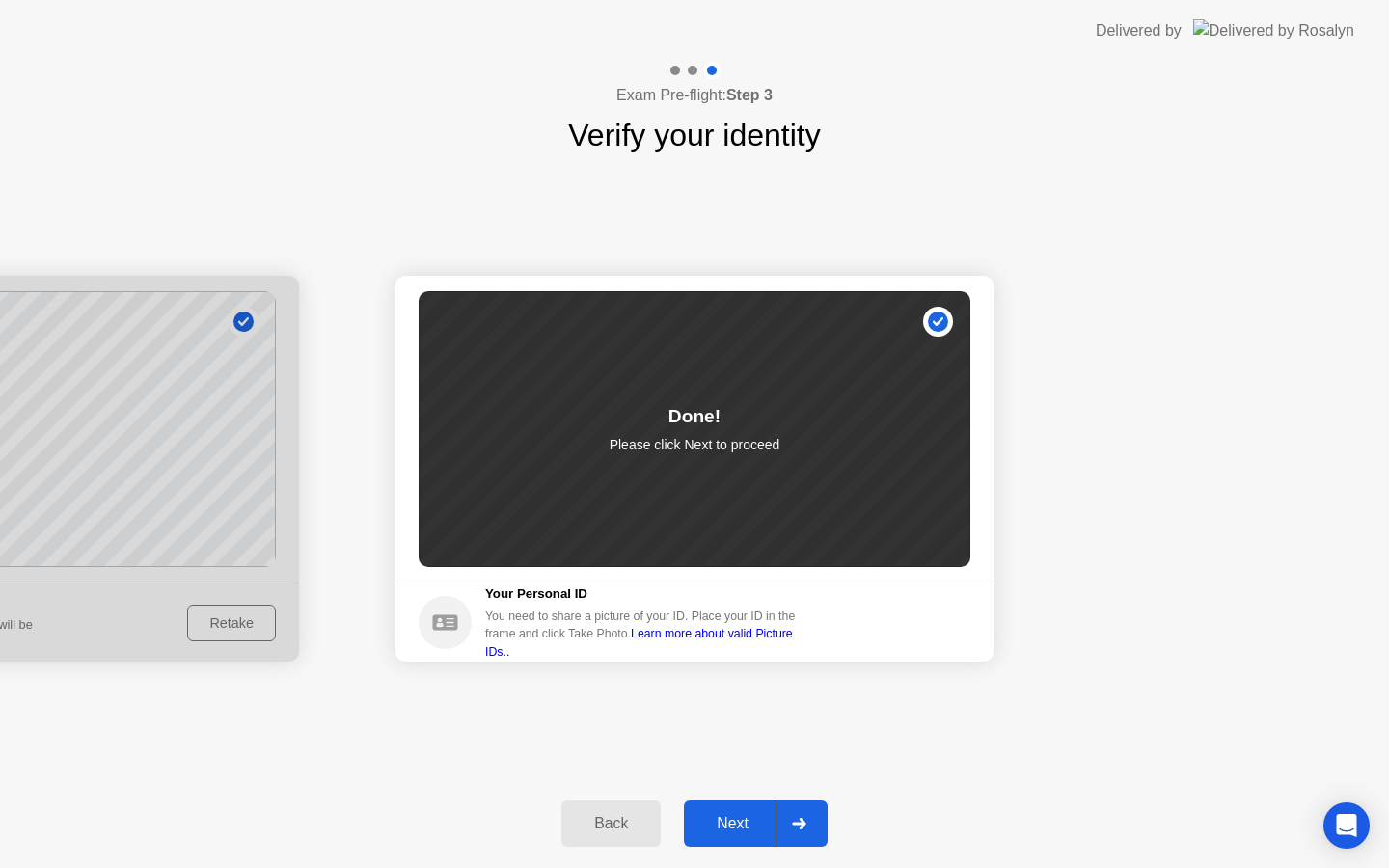 click on "Next" 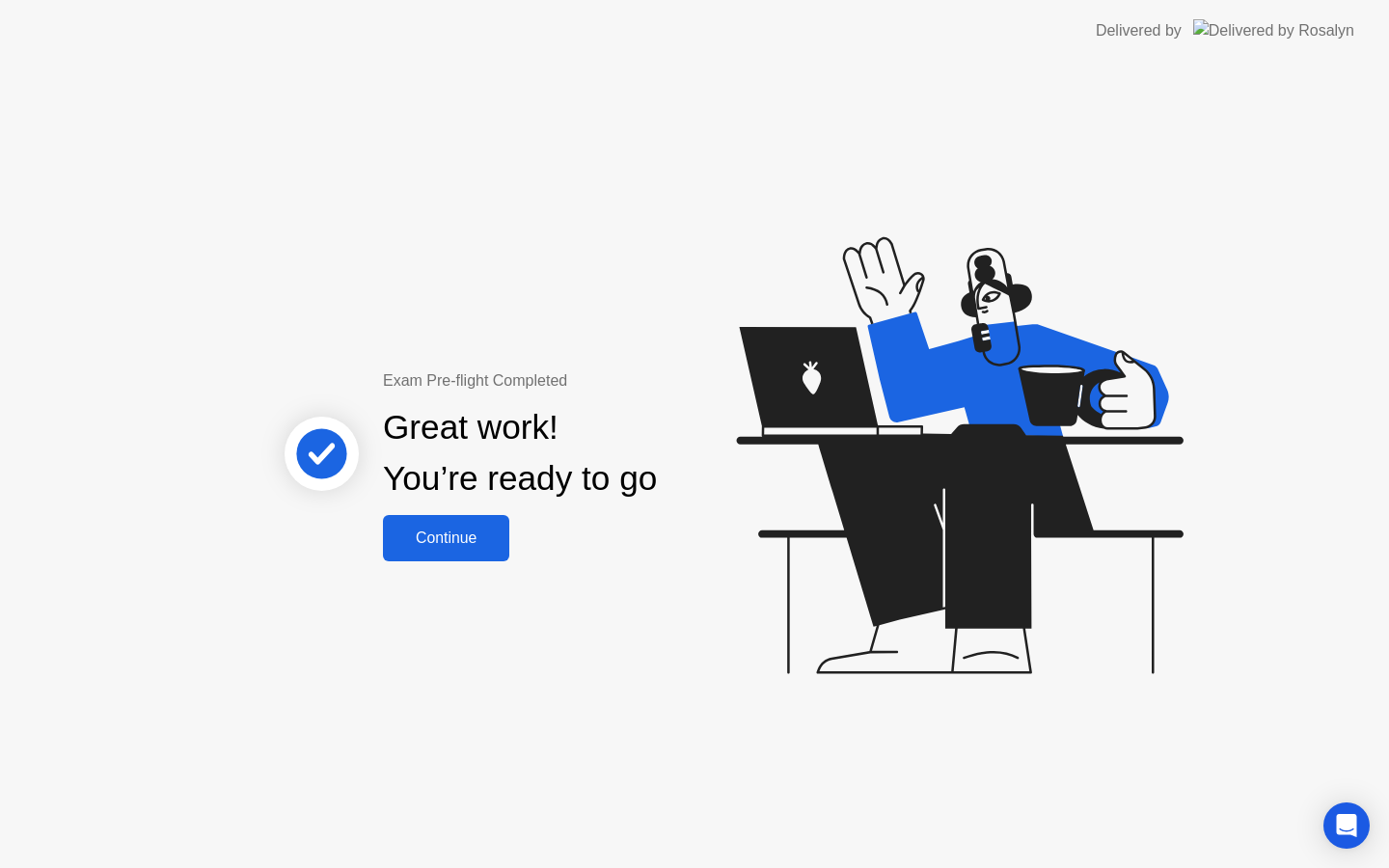 click on "Continue" 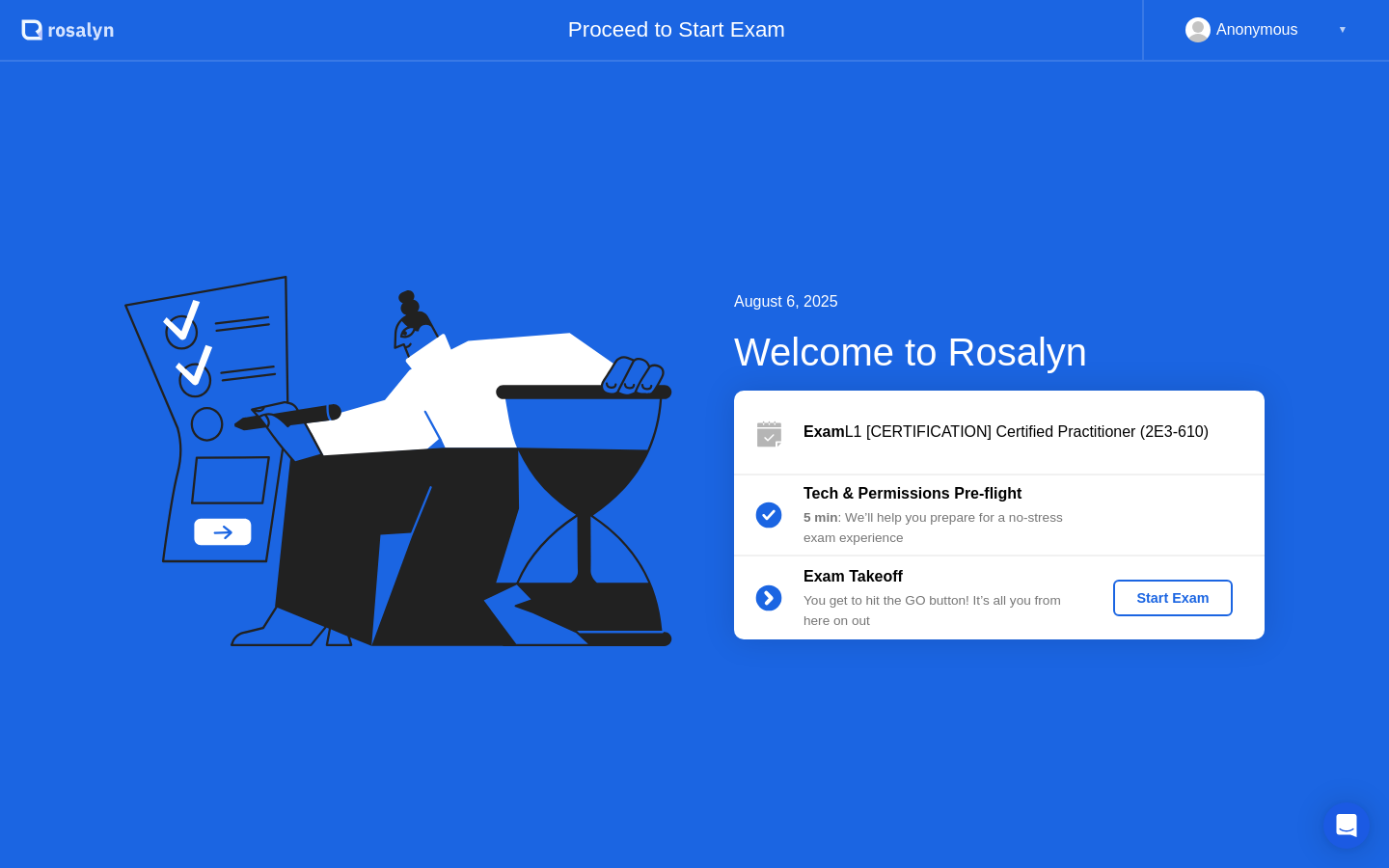 click on "Start Exam" 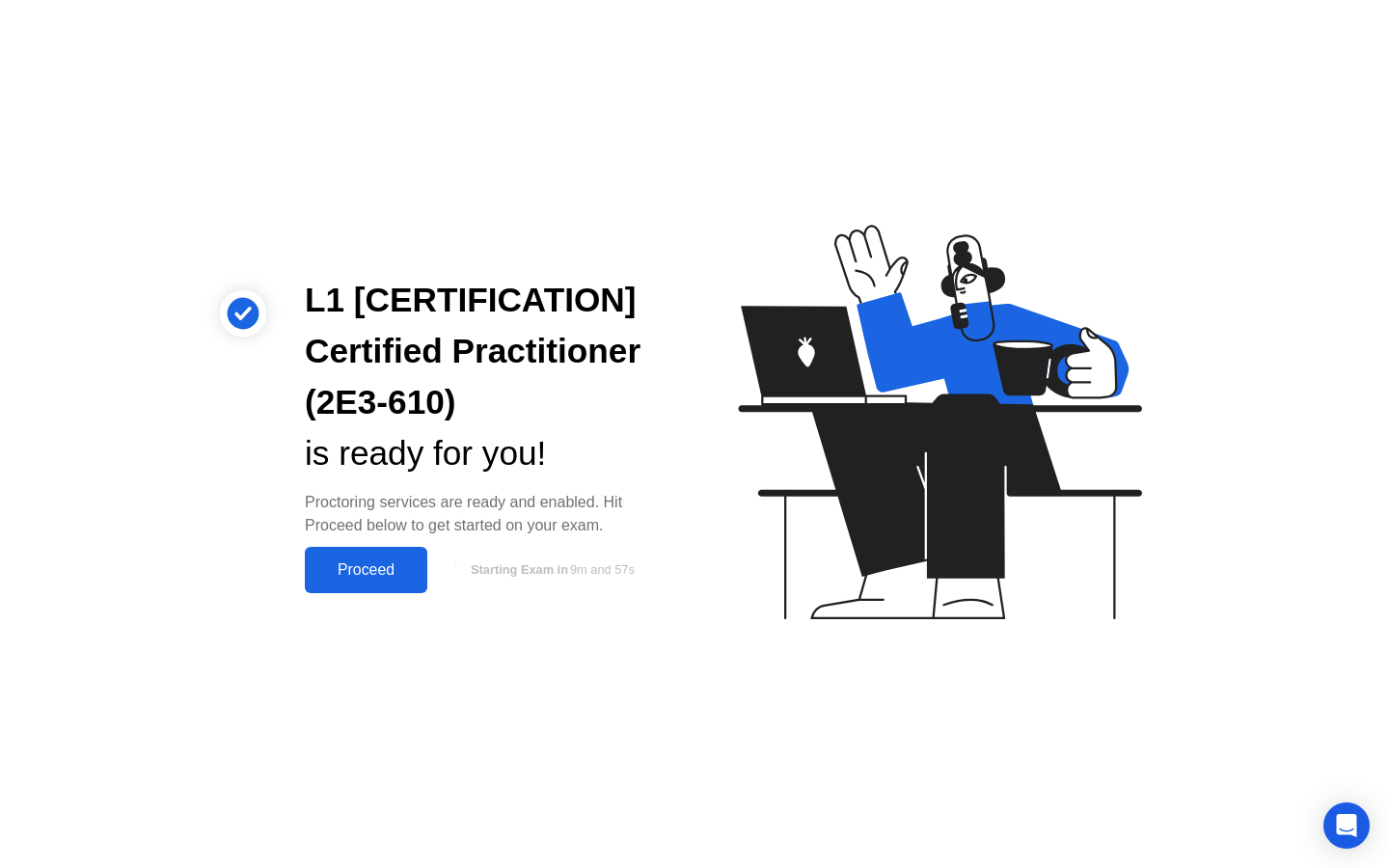 click on "Proceed" 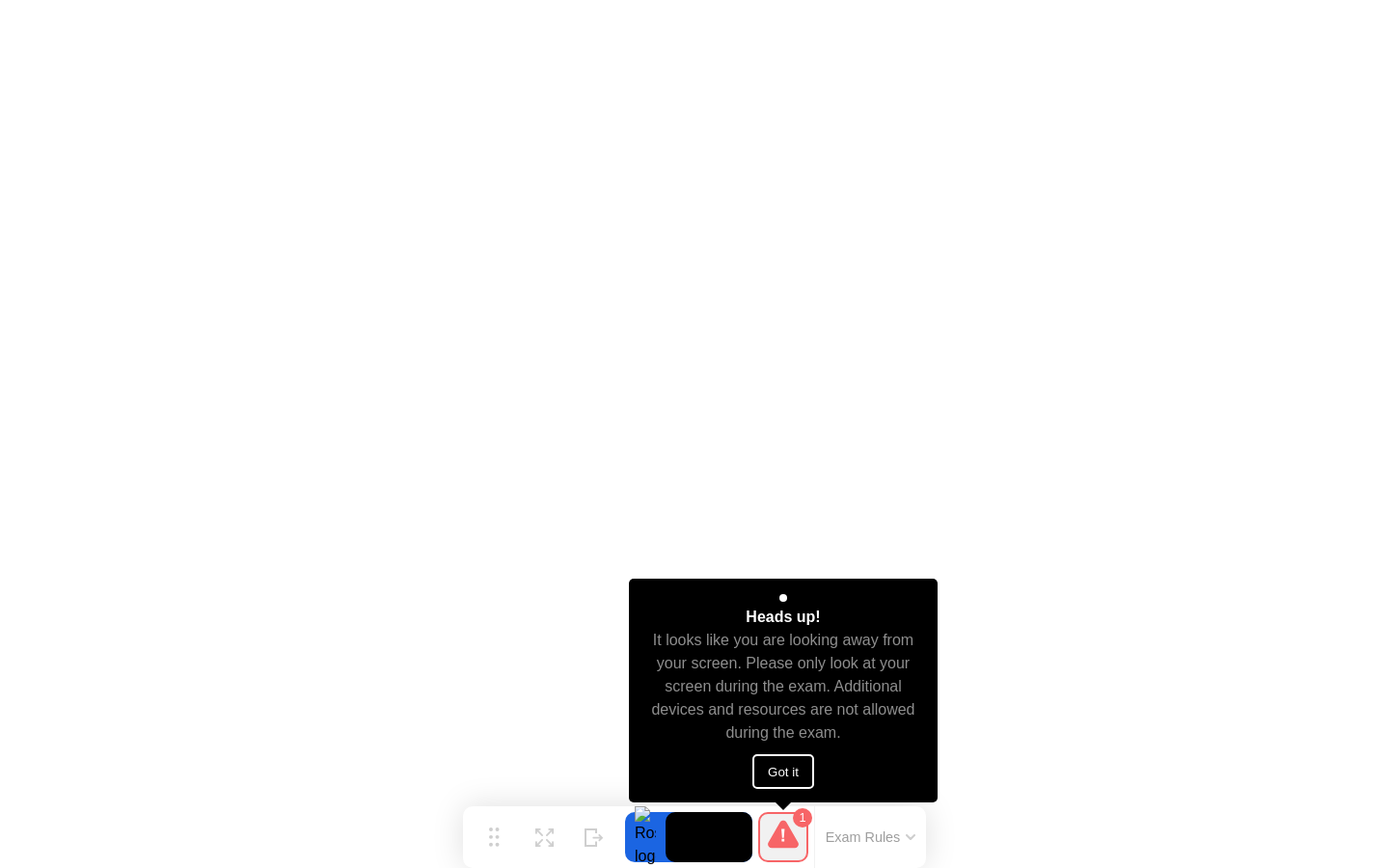 click on "Got it" 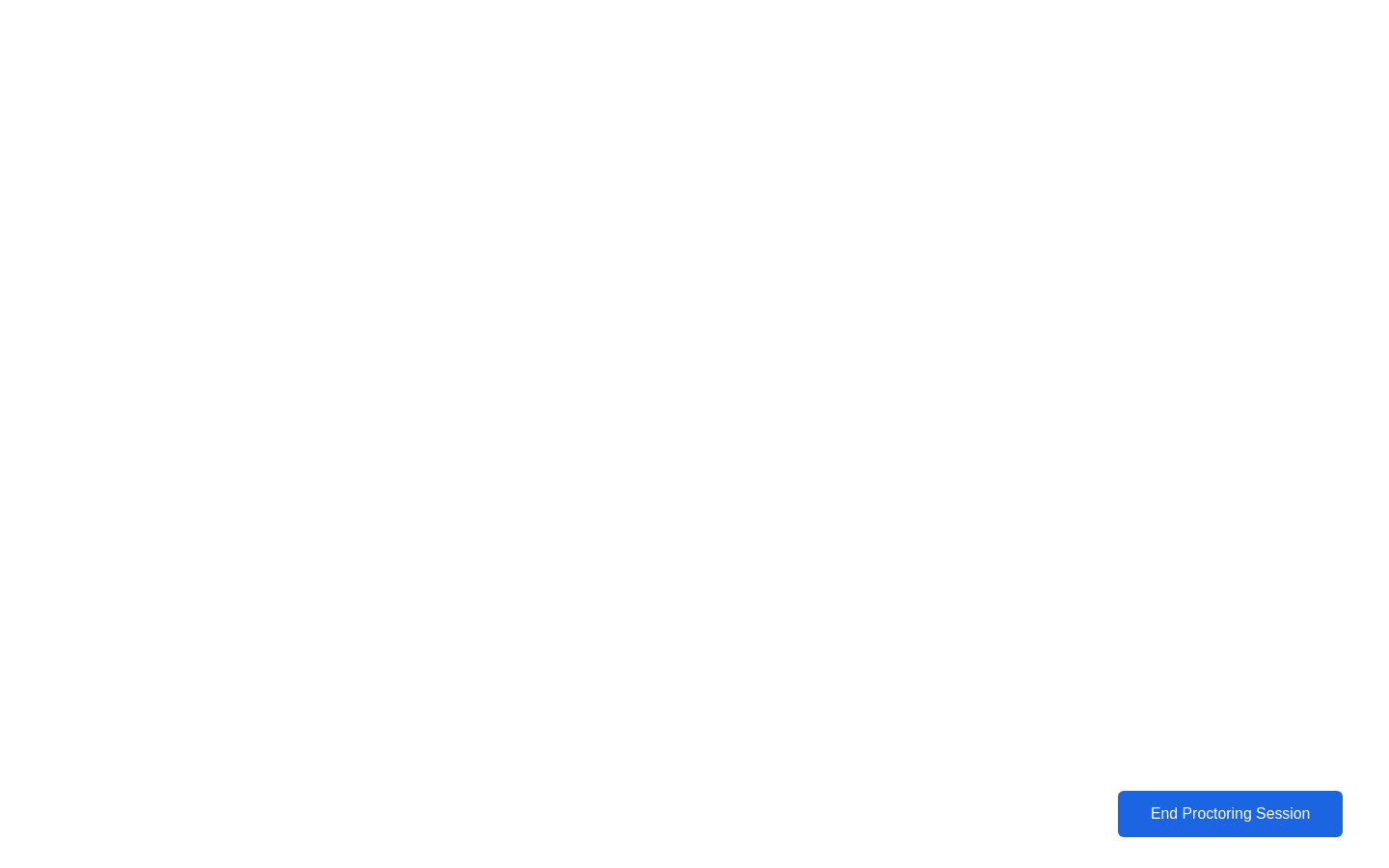 click on "End Proctoring Session" 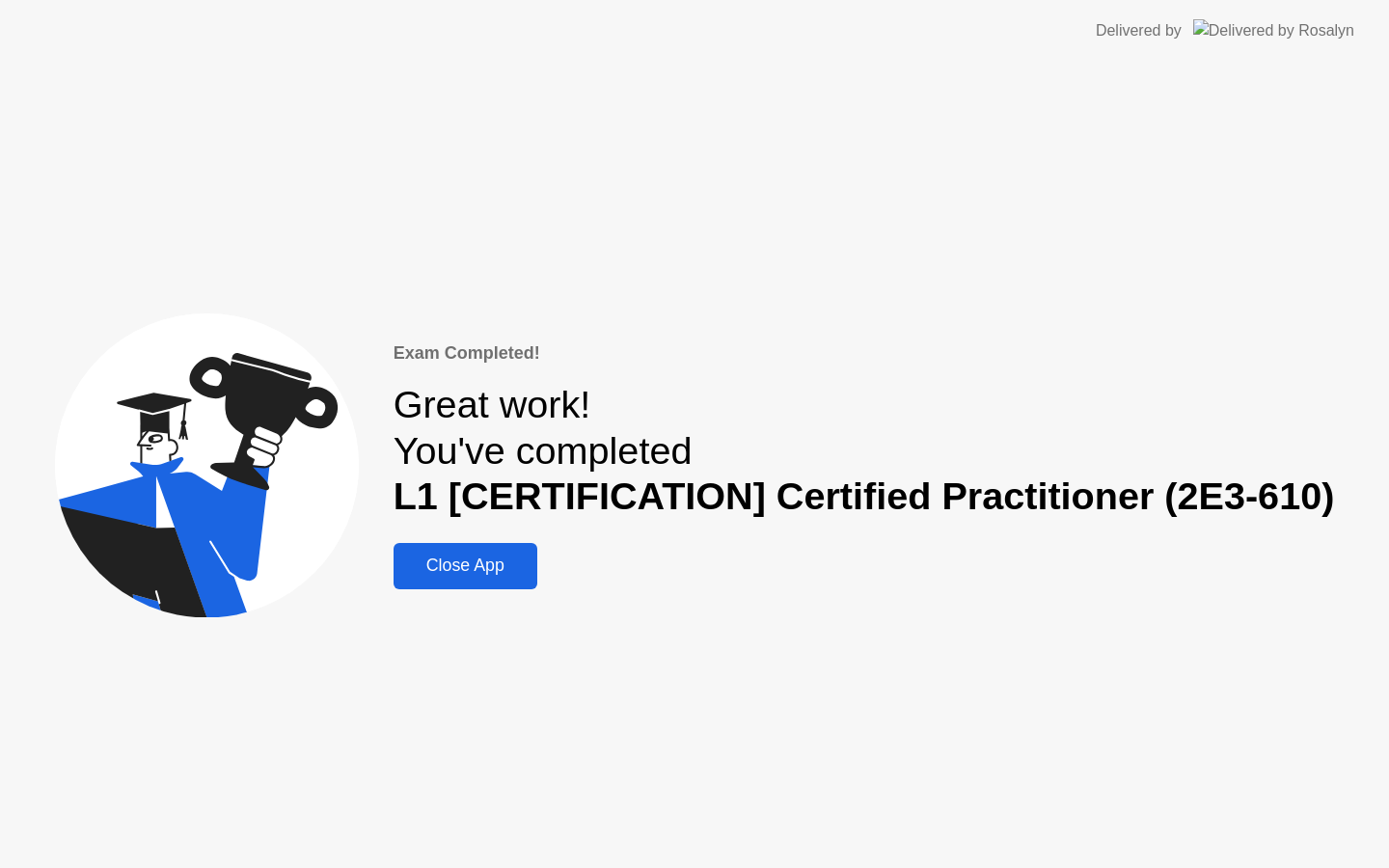 click on "Close App" 